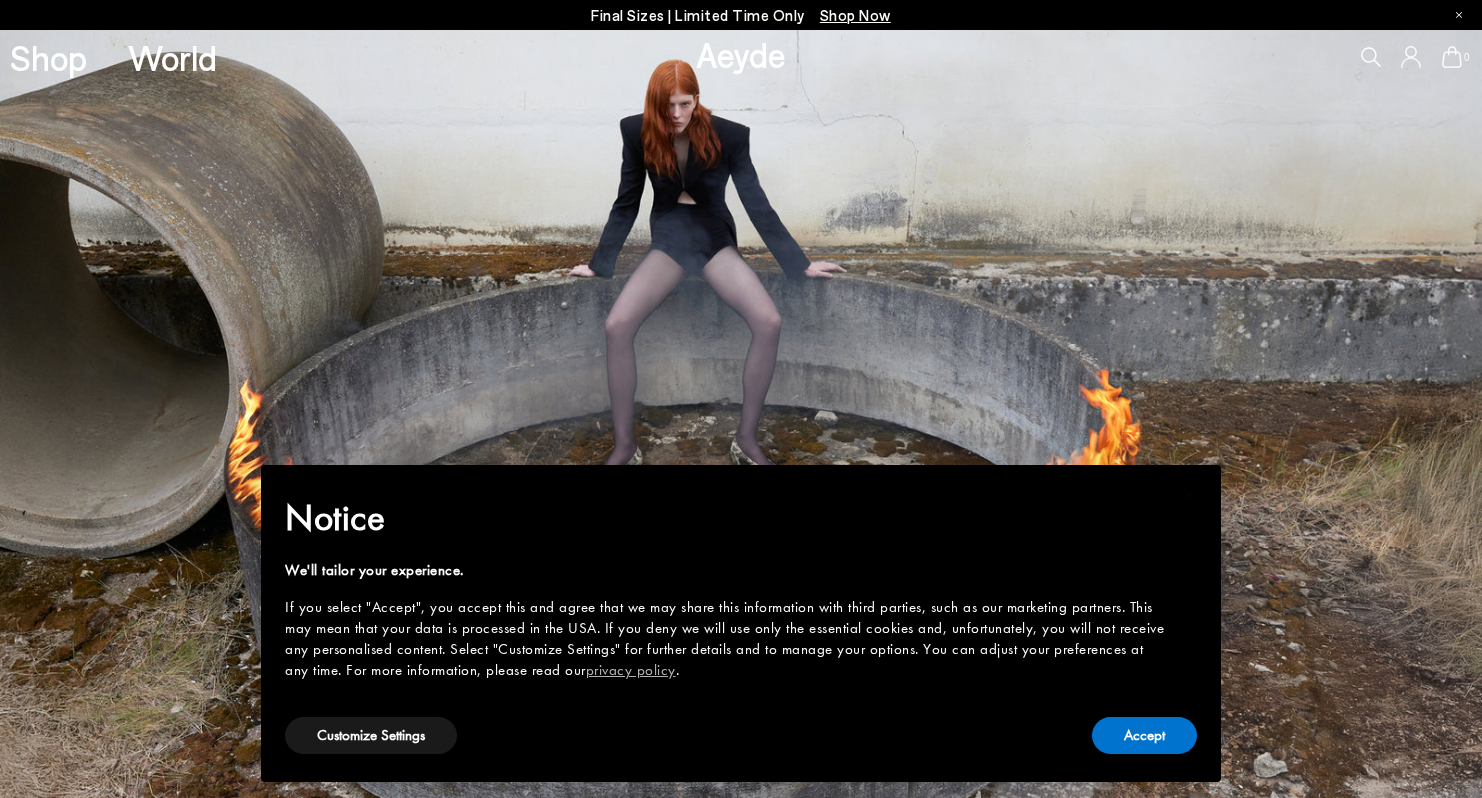 scroll, scrollTop: 0, scrollLeft: 0, axis: both 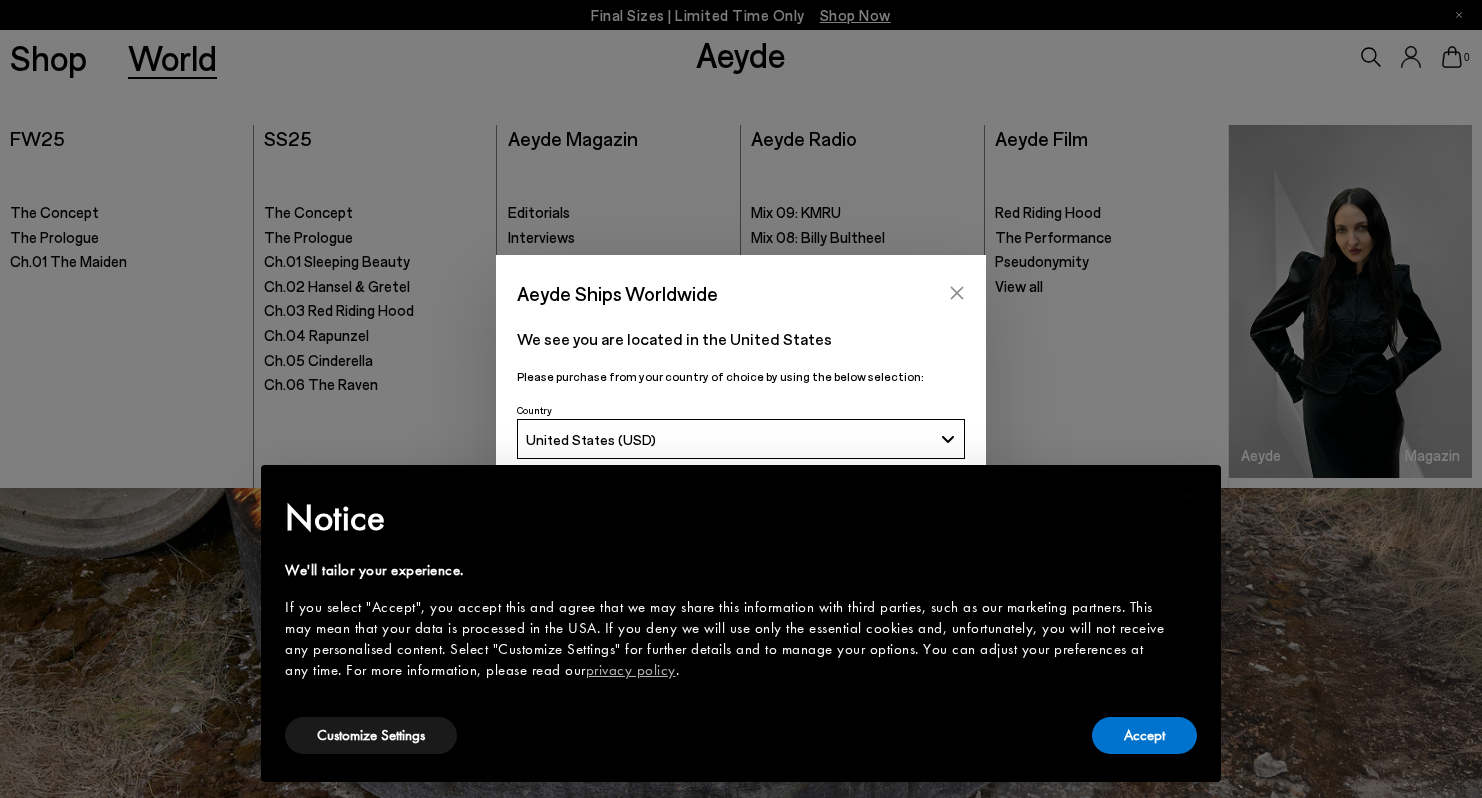 click at bounding box center (957, 293) 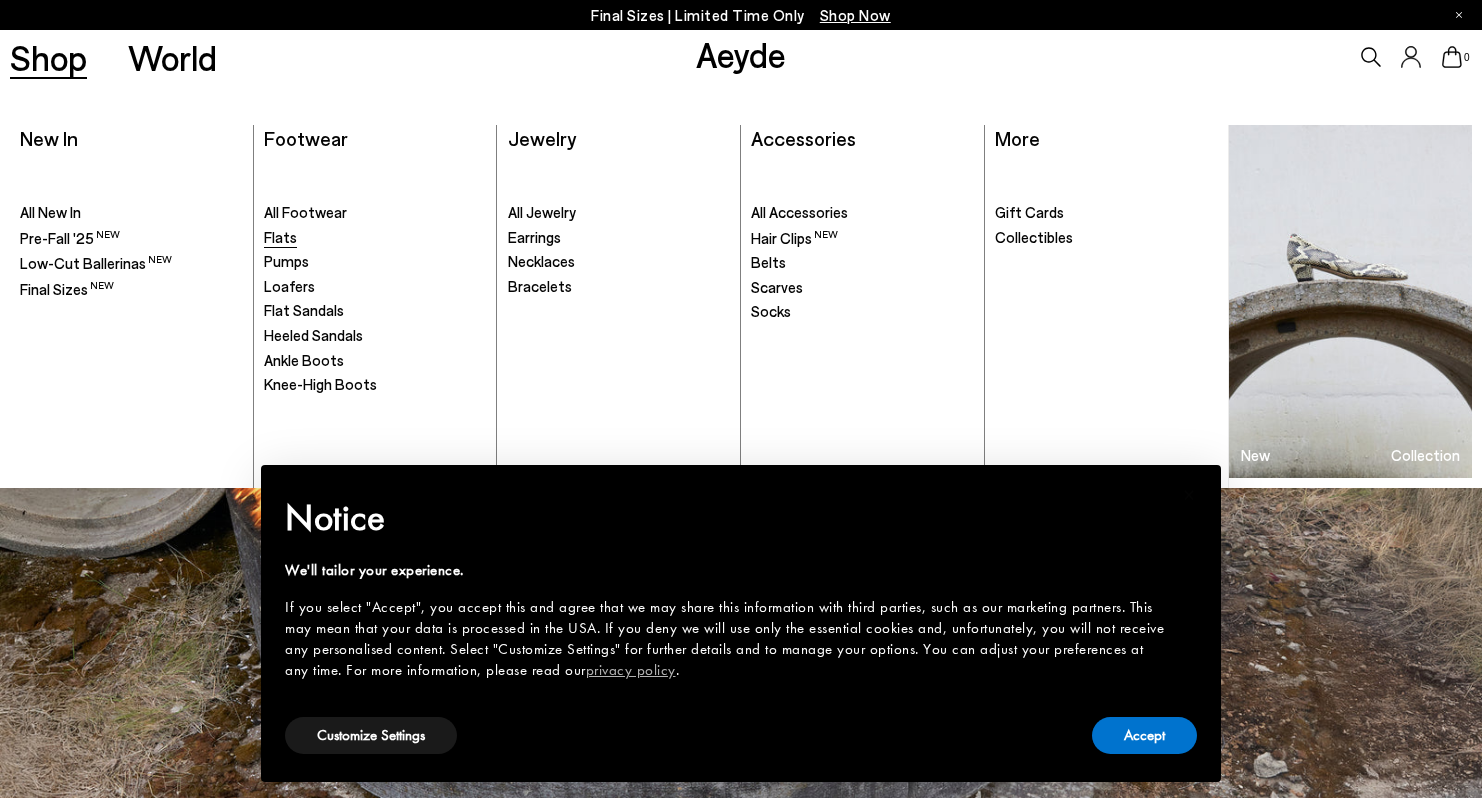 click on "Flats" at bounding box center [280, 237] 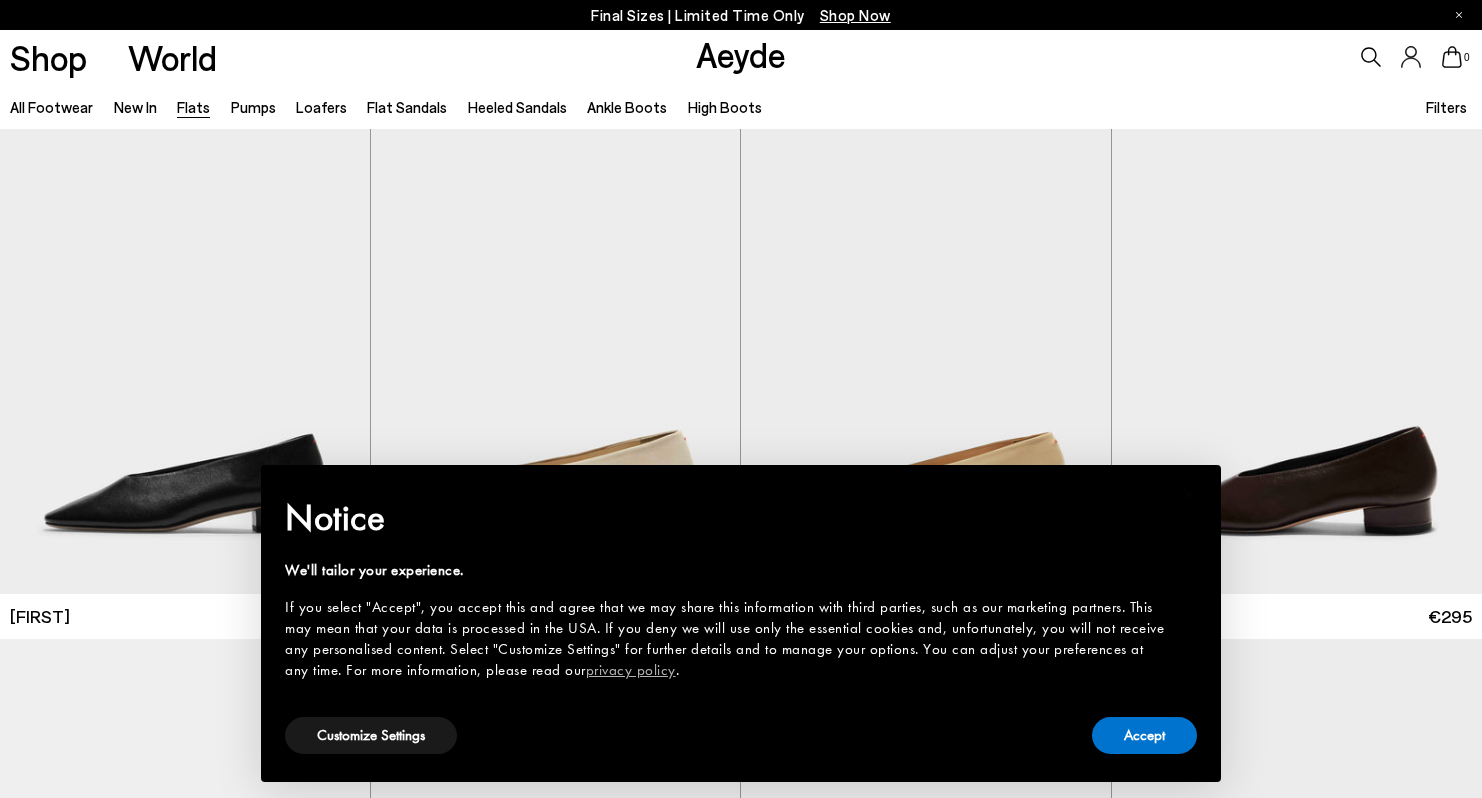 scroll, scrollTop: 0, scrollLeft: 0, axis: both 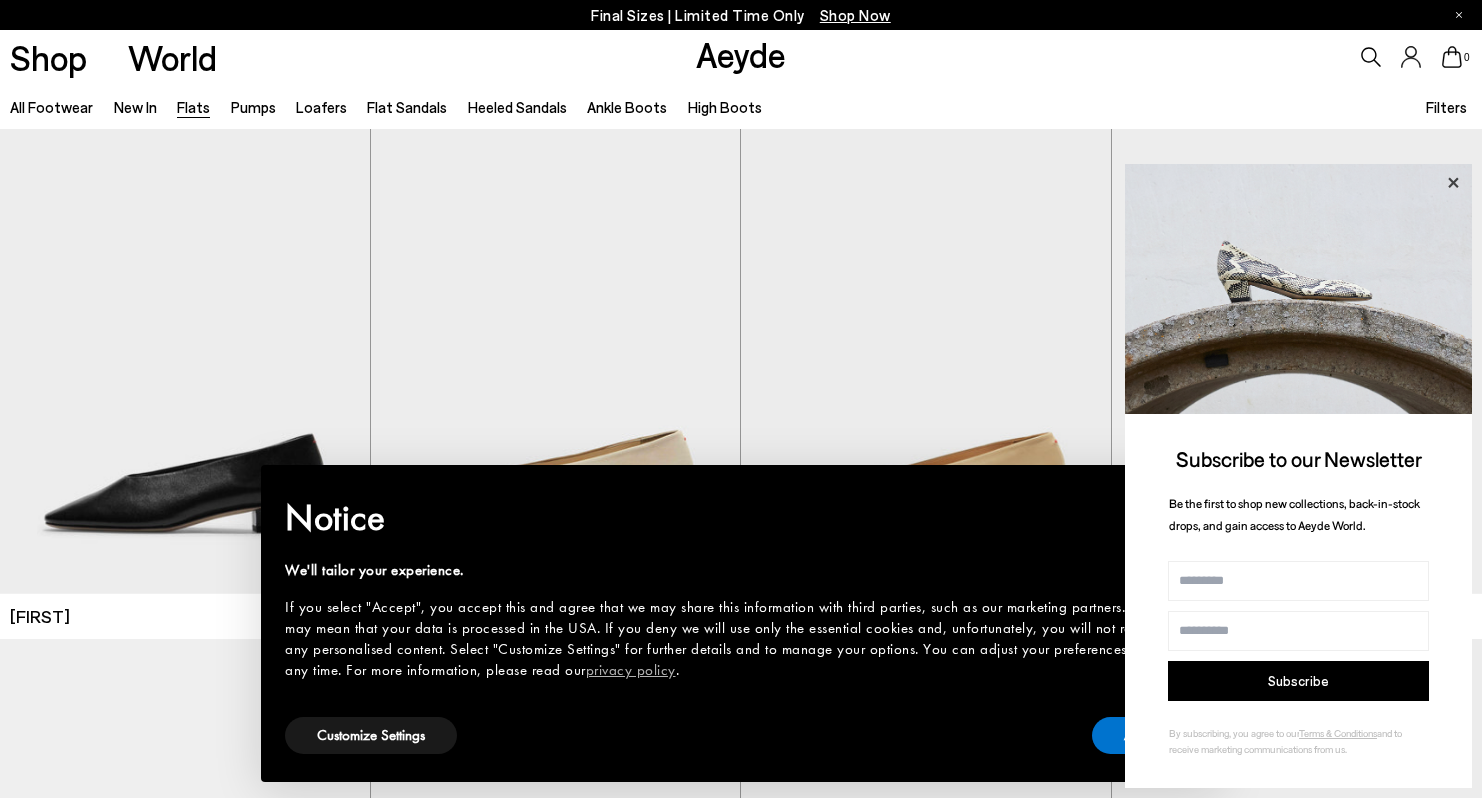 click 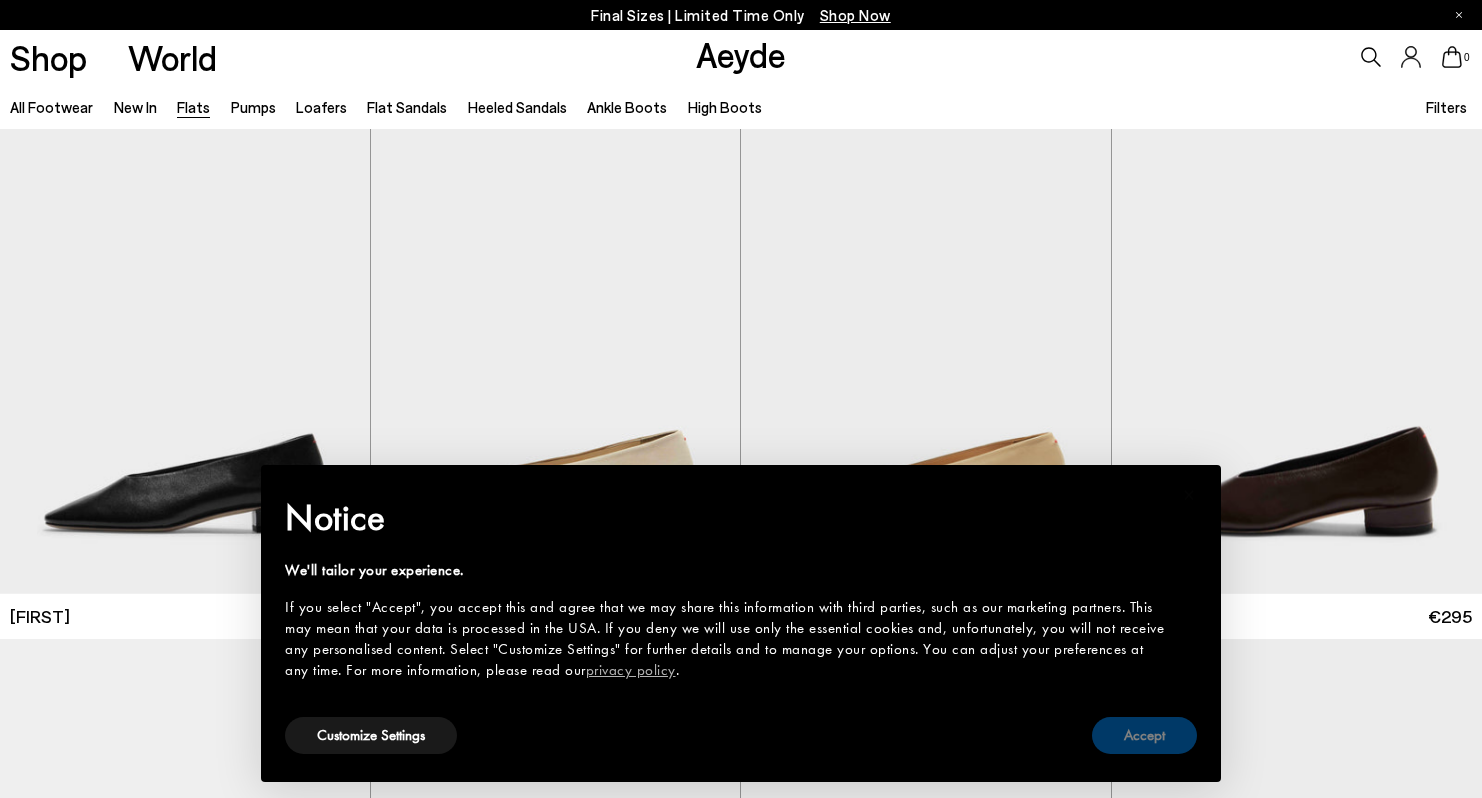click on "Accept" at bounding box center (1144, 735) 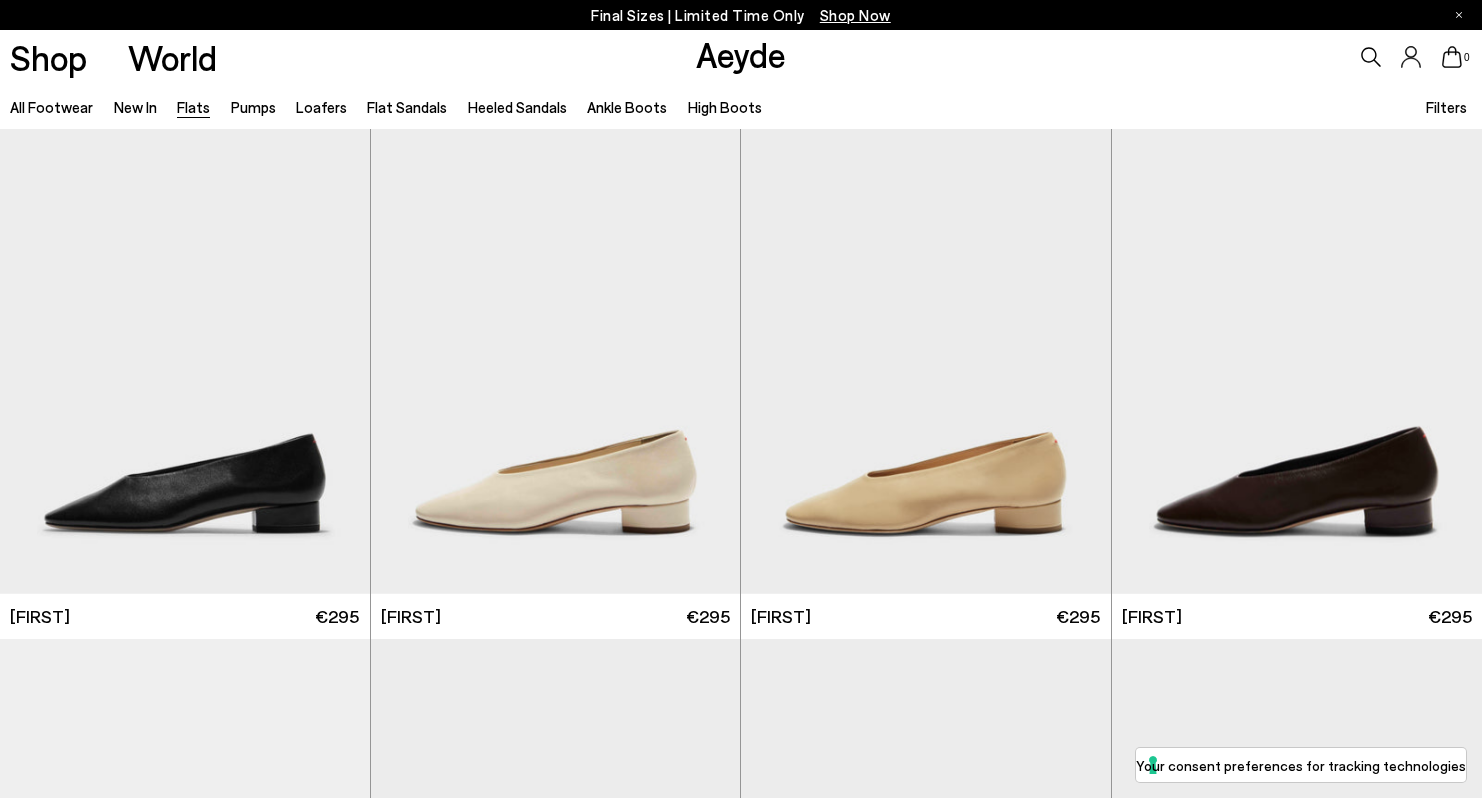 click on "0" at bounding box center [1235, 57] 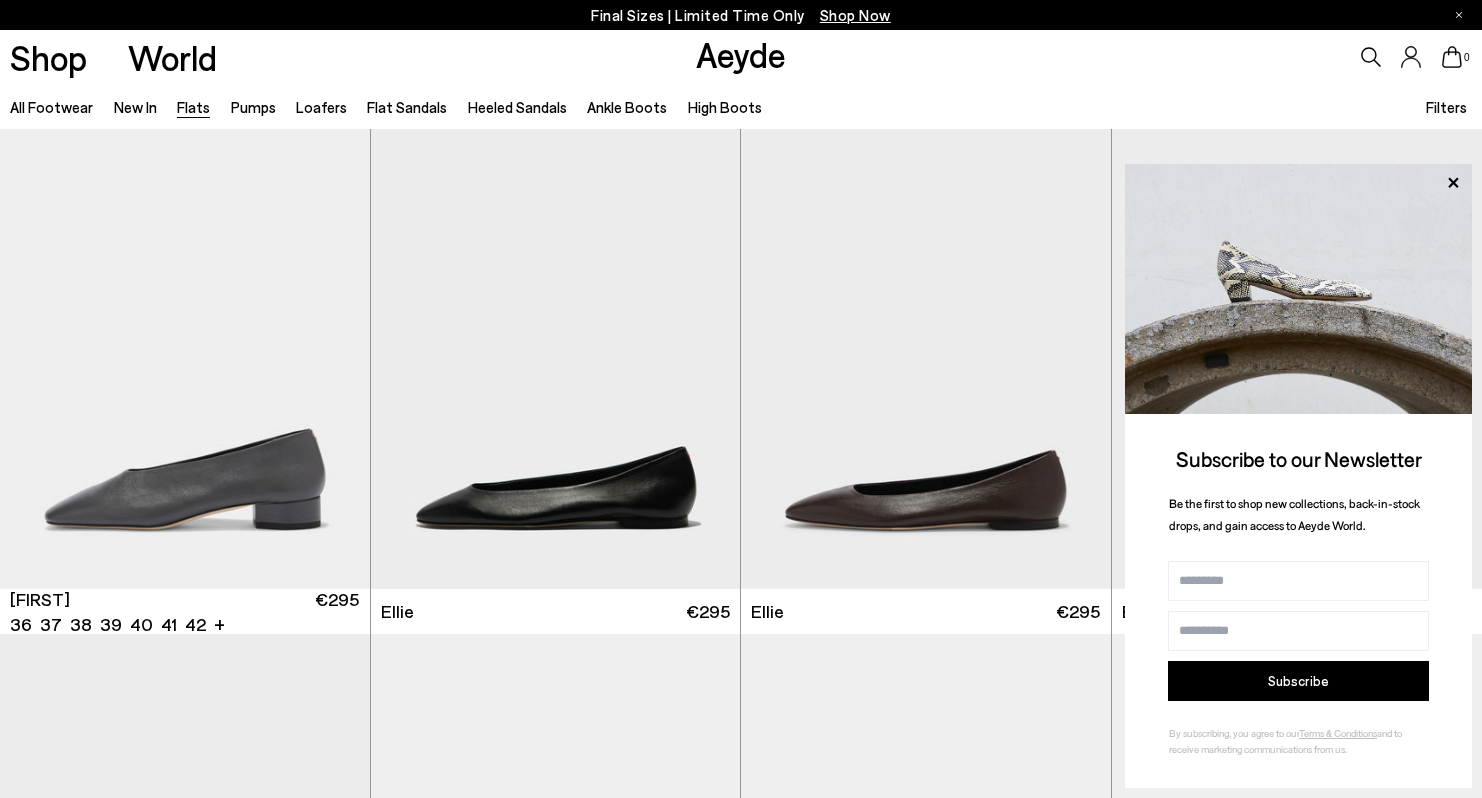 scroll, scrollTop: 518, scrollLeft: 0, axis: vertical 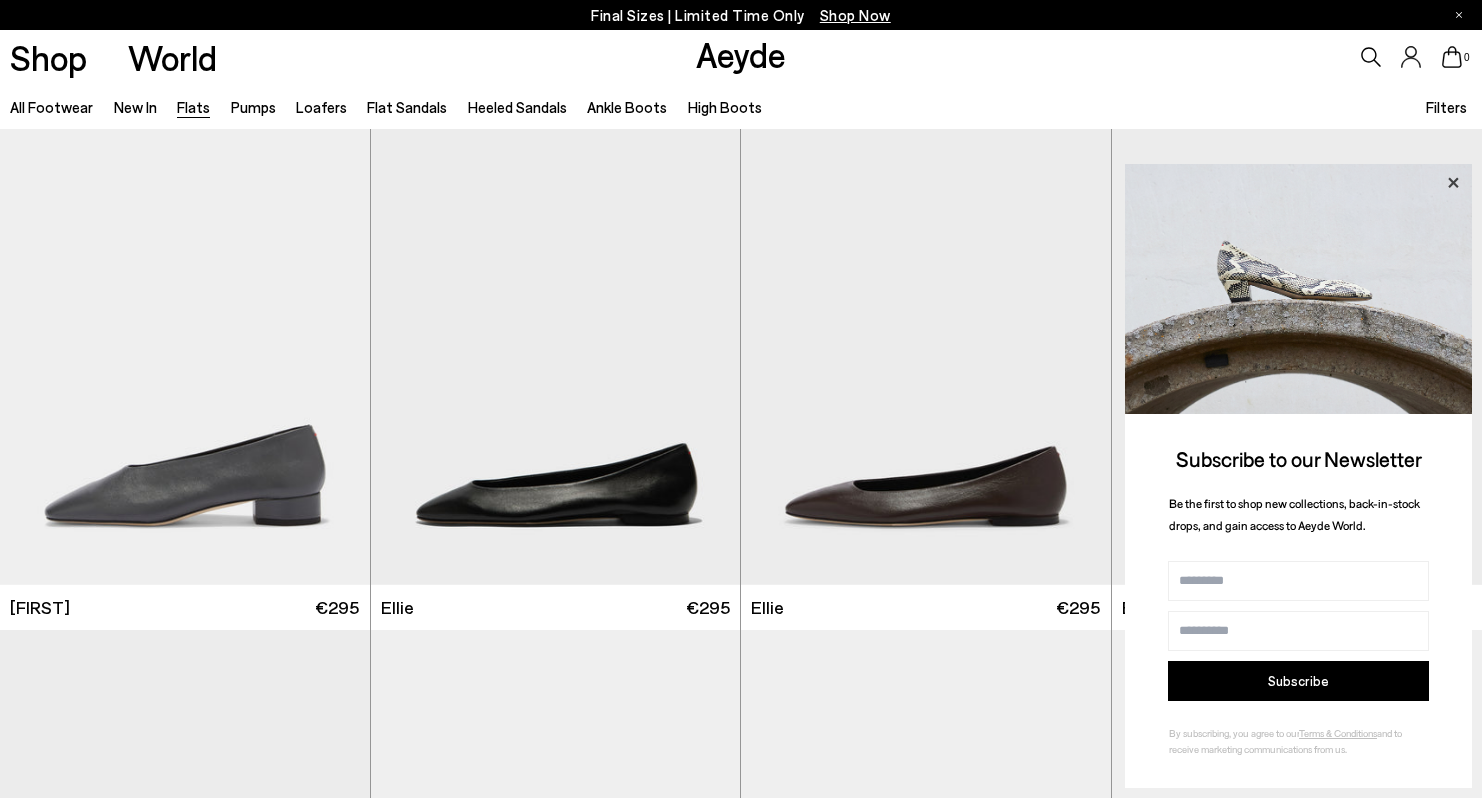 click 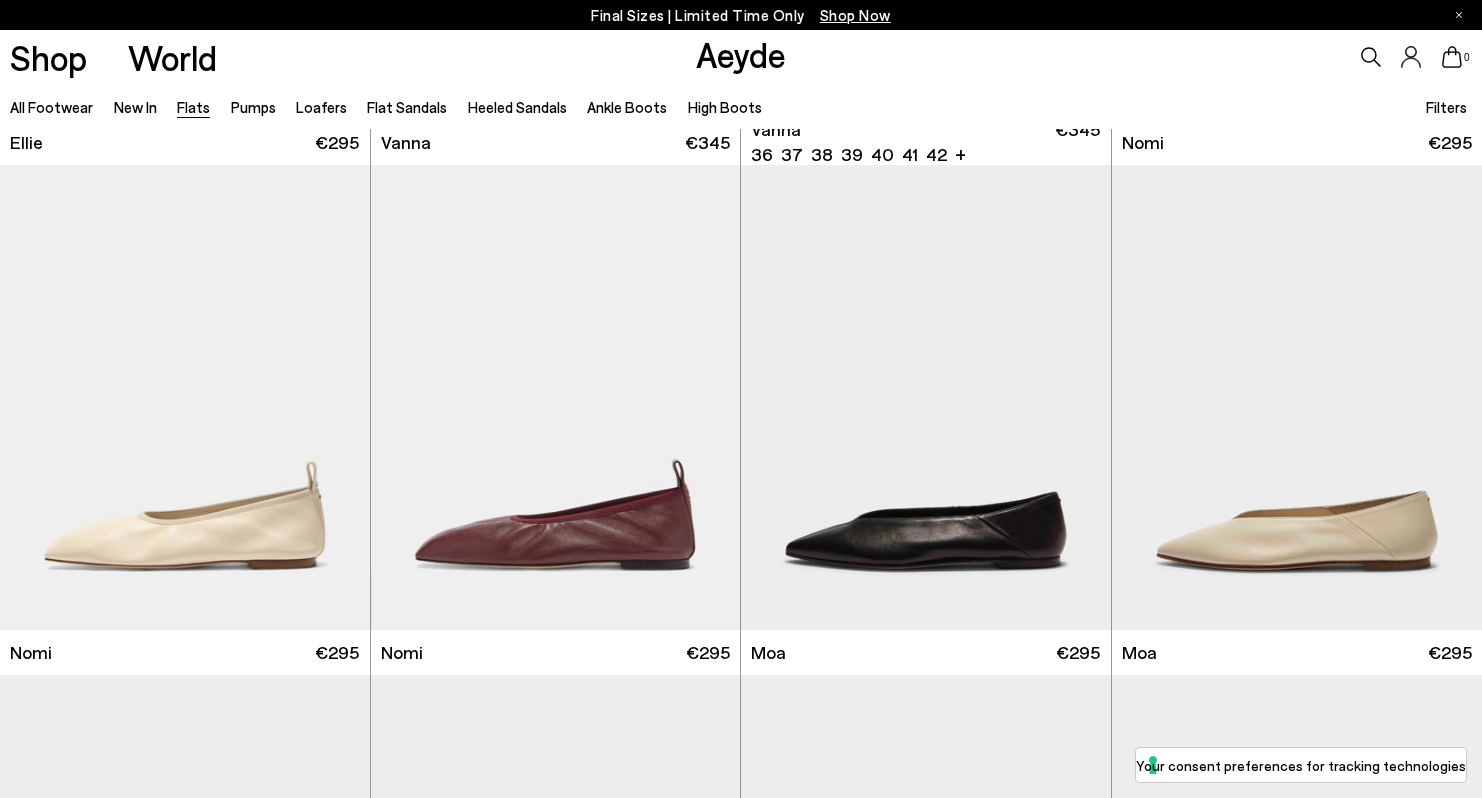 scroll, scrollTop: 1611, scrollLeft: 0, axis: vertical 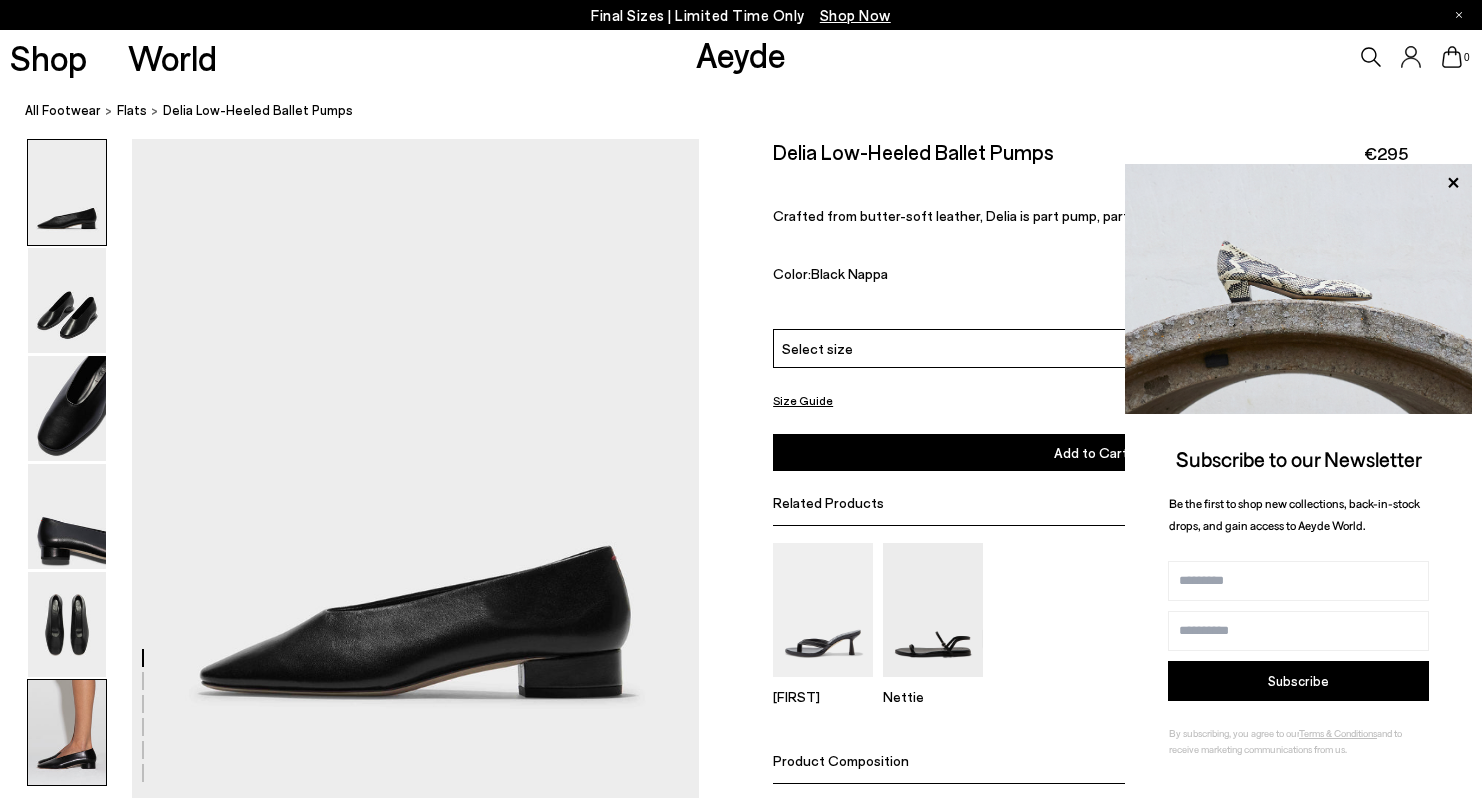 click at bounding box center [67, 732] 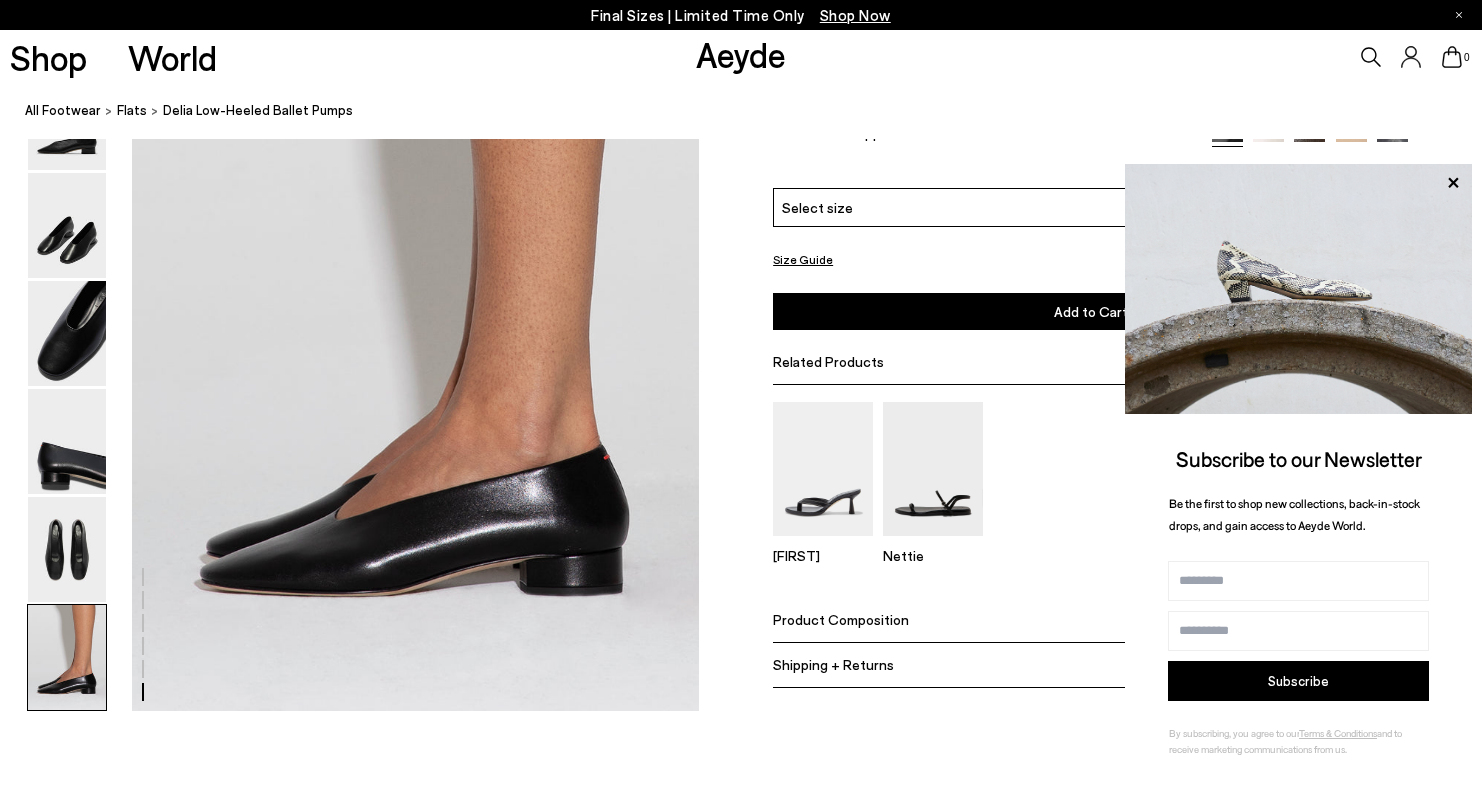 scroll, scrollTop: 3885, scrollLeft: 0, axis: vertical 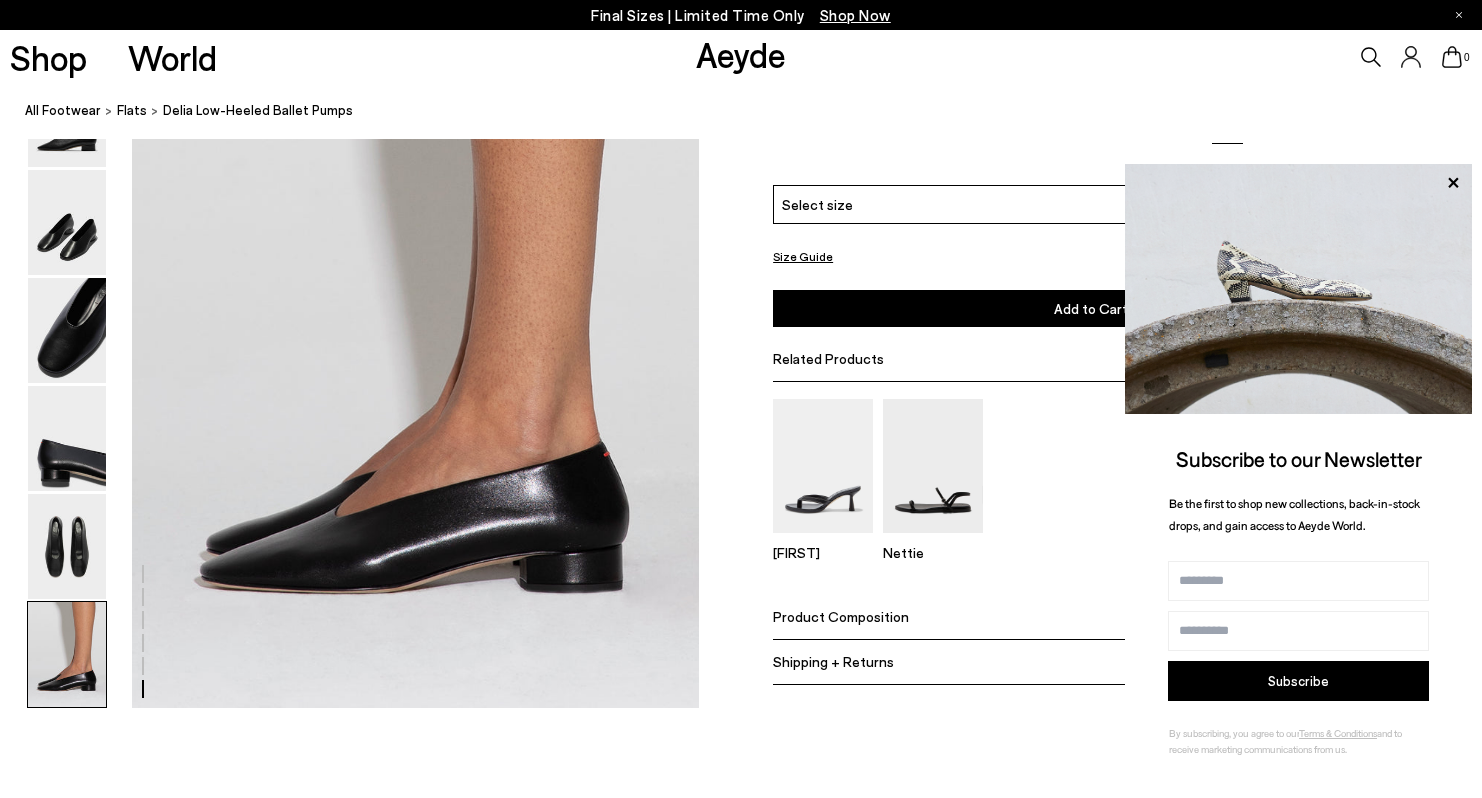 click at bounding box center (67, 655) 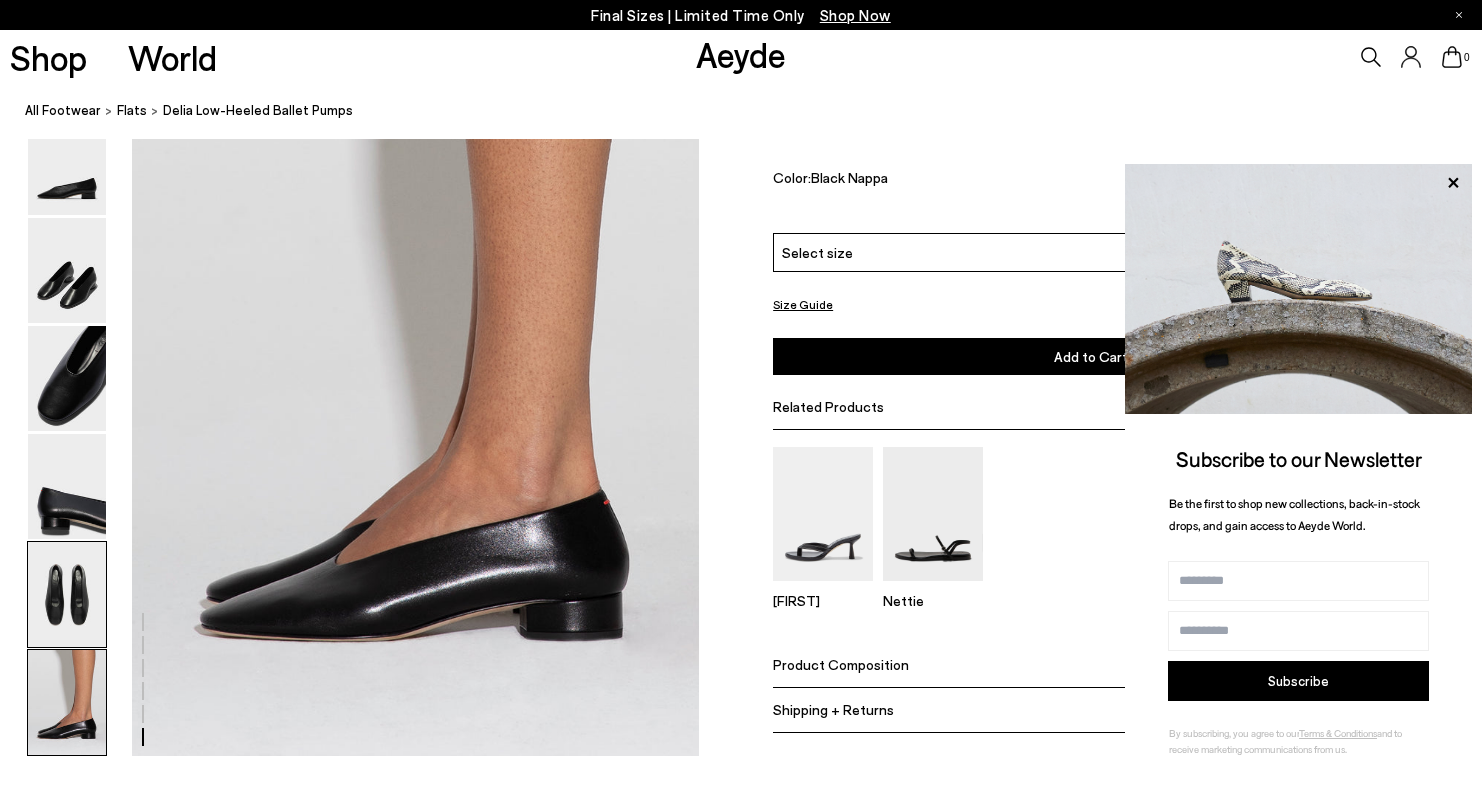 click at bounding box center [67, 595] 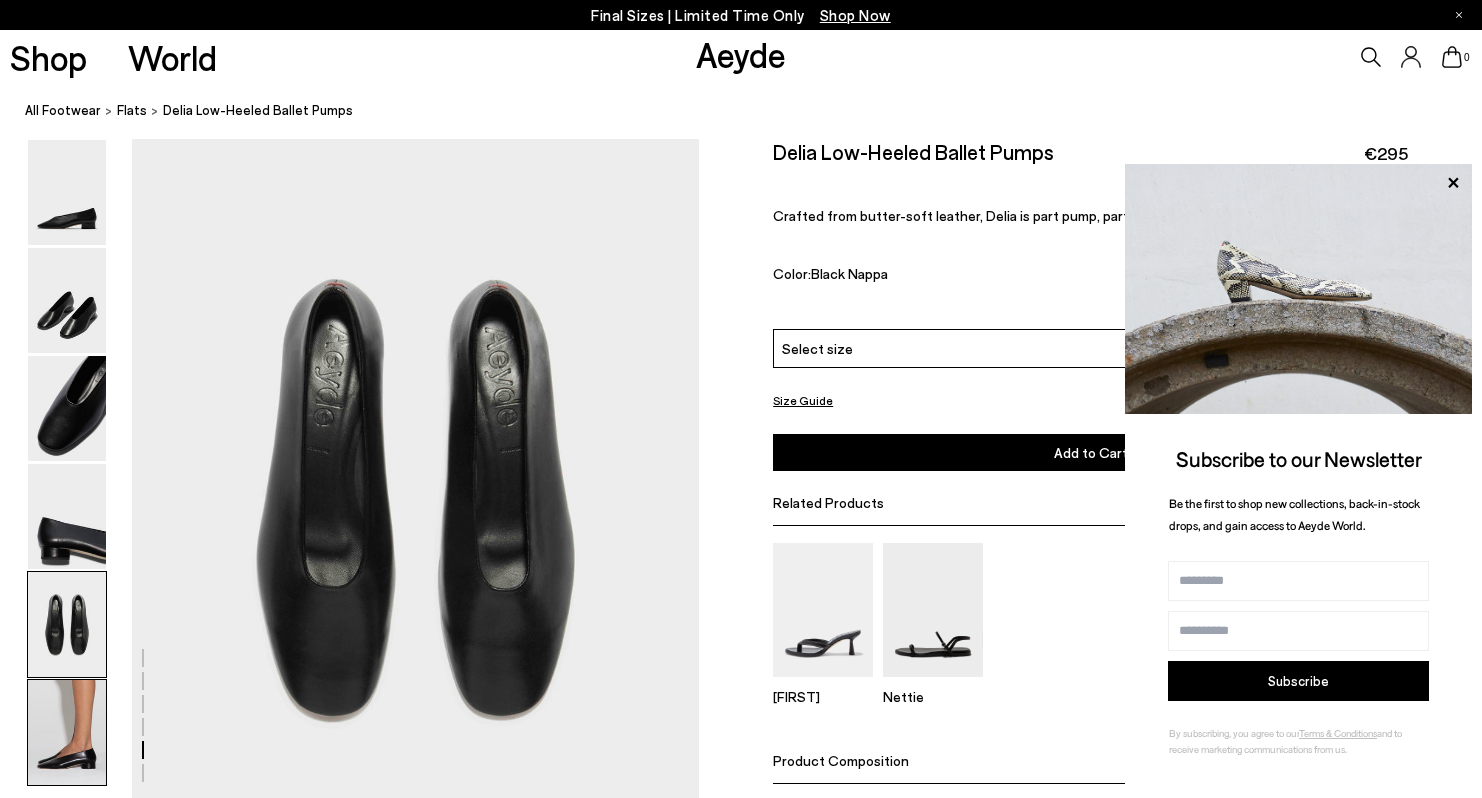 scroll, scrollTop: 2941, scrollLeft: 0, axis: vertical 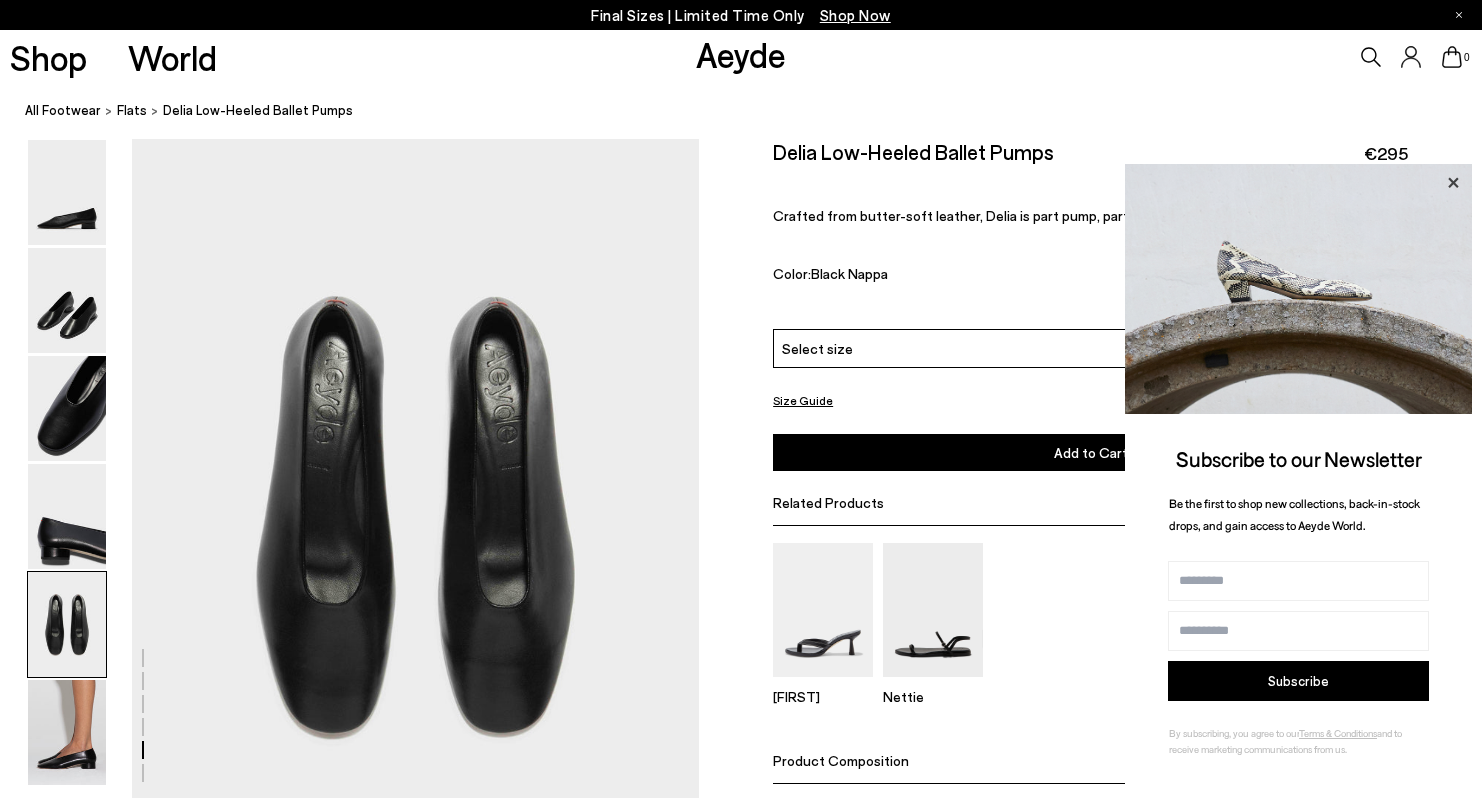 click 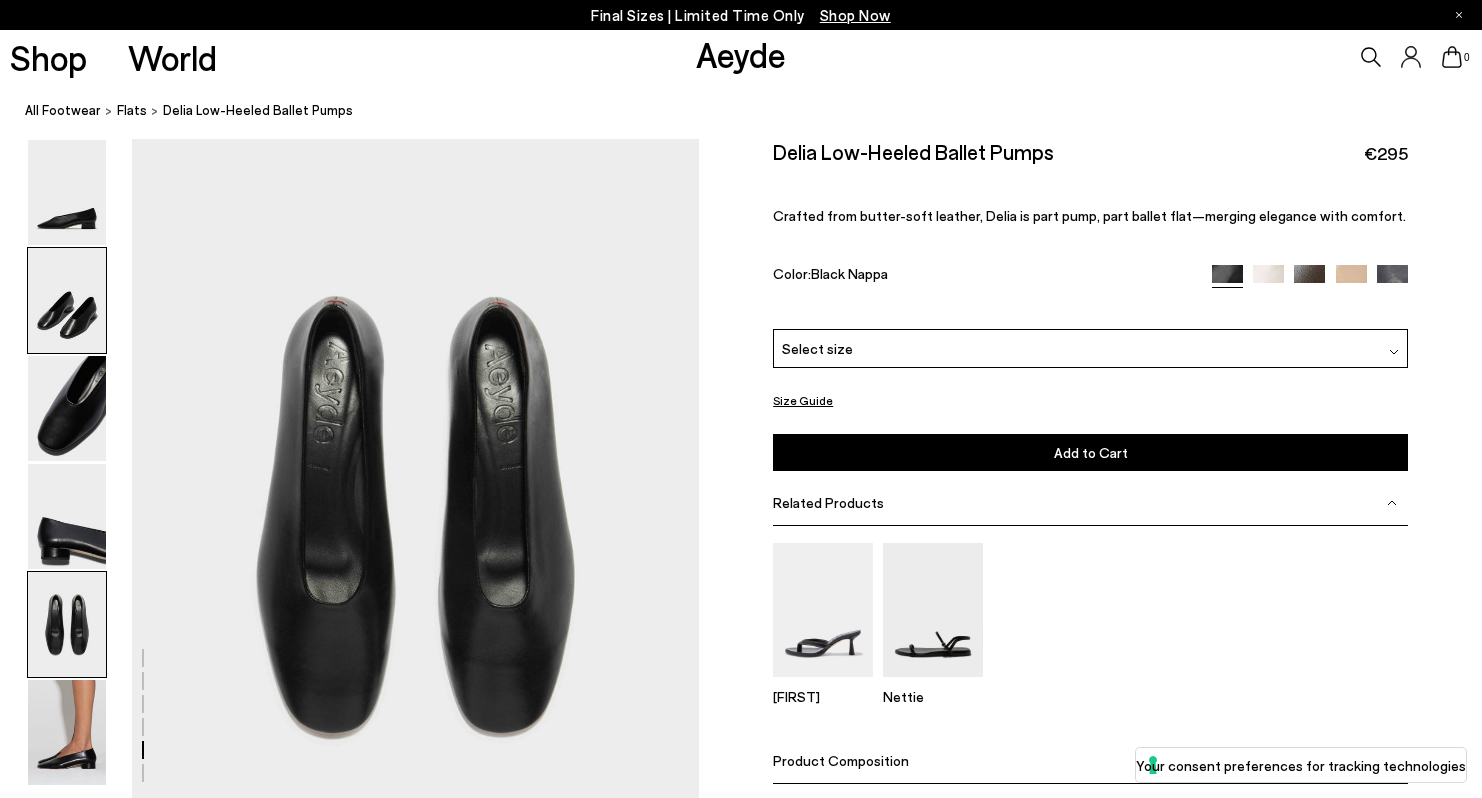 click at bounding box center [67, 300] 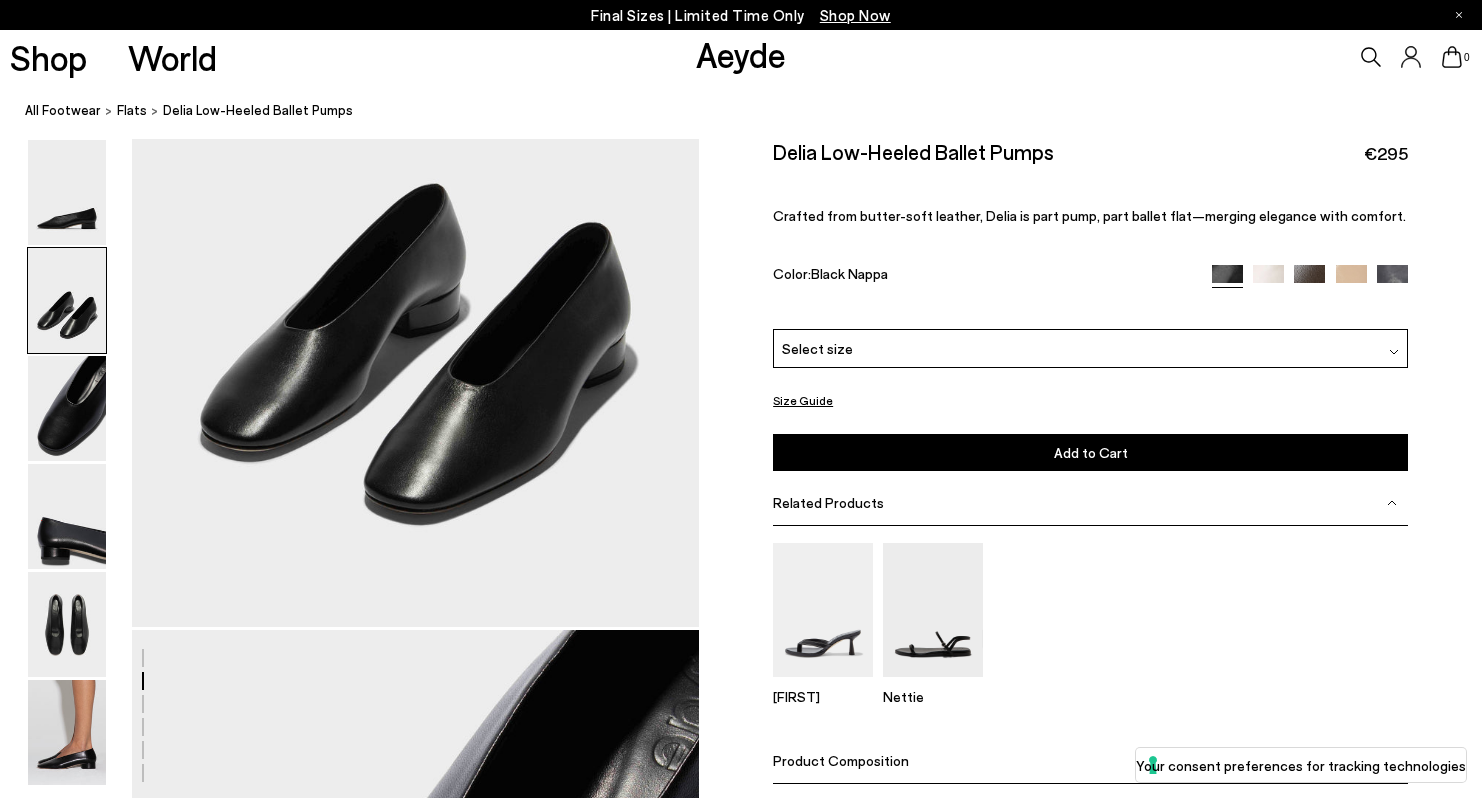 scroll, scrollTop: 664, scrollLeft: 0, axis: vertical 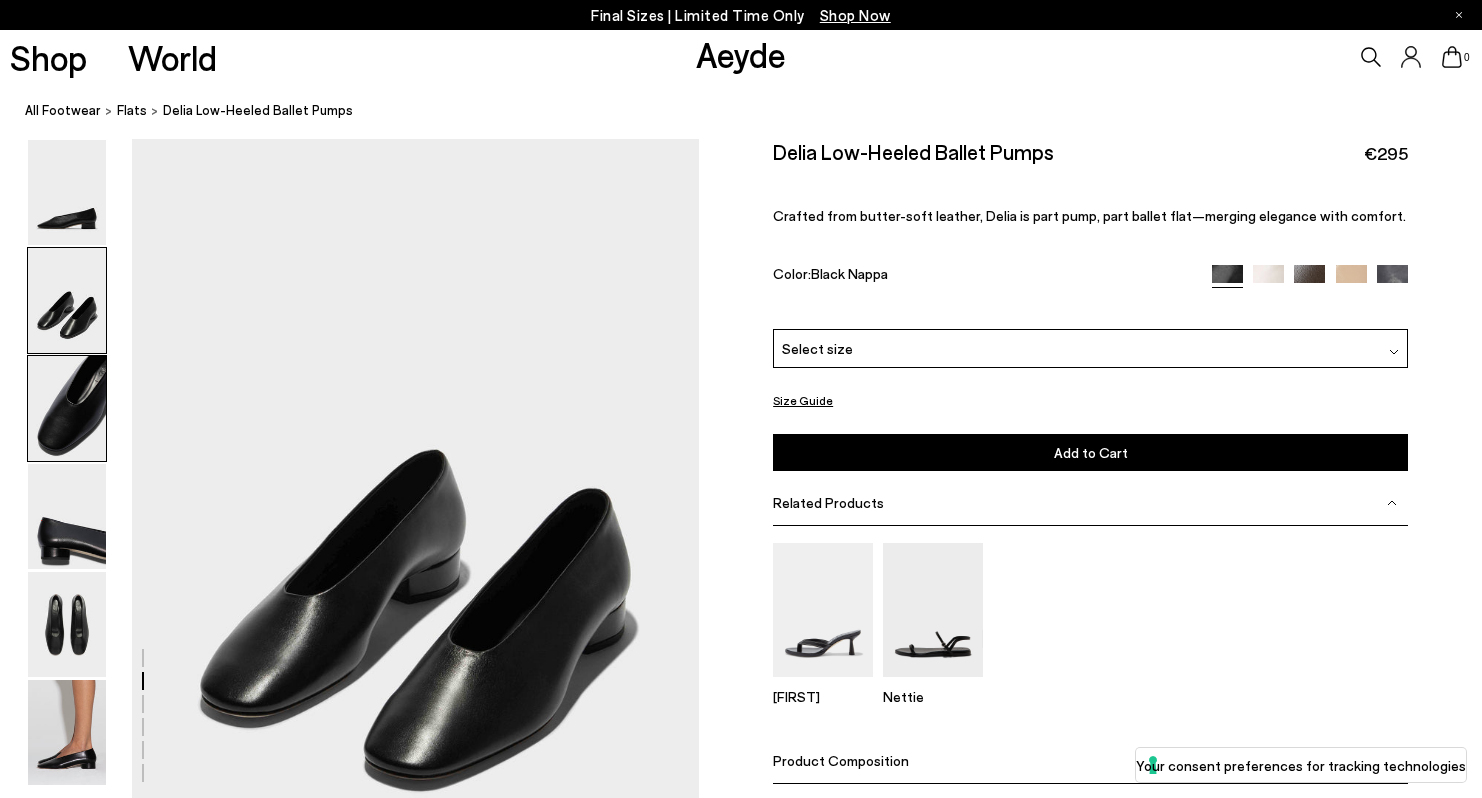 click at bounding box center (67, 408) 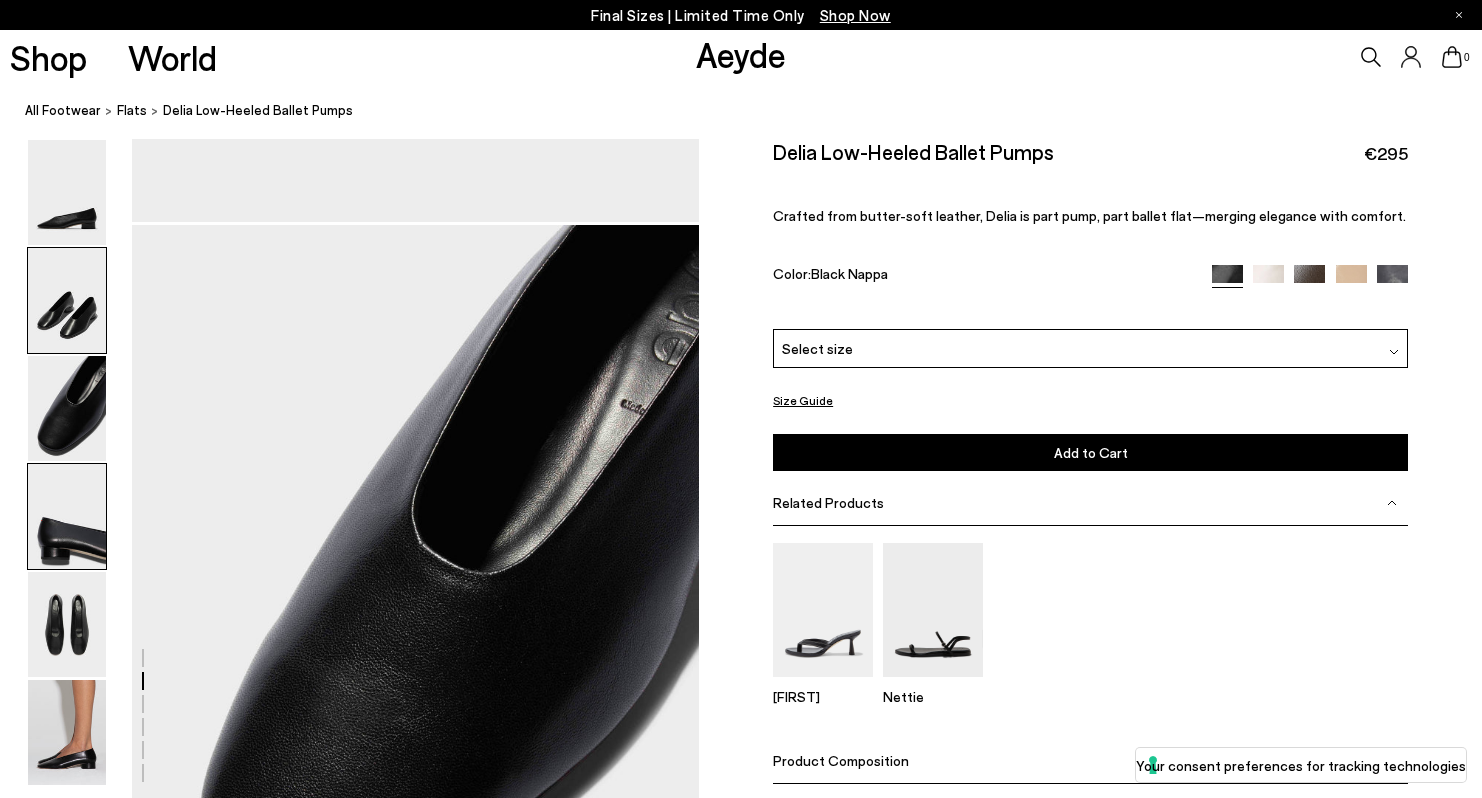 scroll, scrollTop: 1423, scrollLeft: 0, axis: vertical 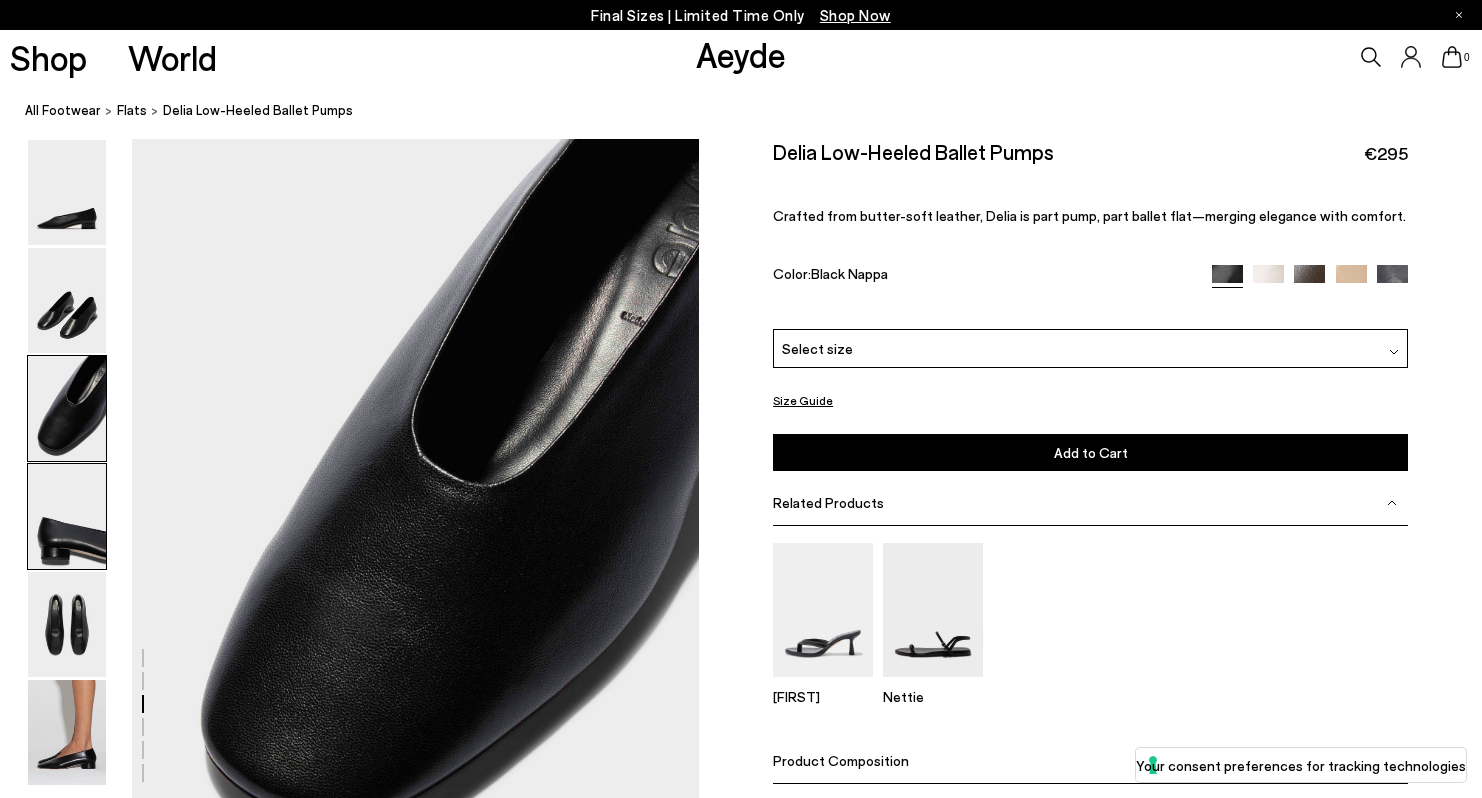 click at bounding box center (67, 516) 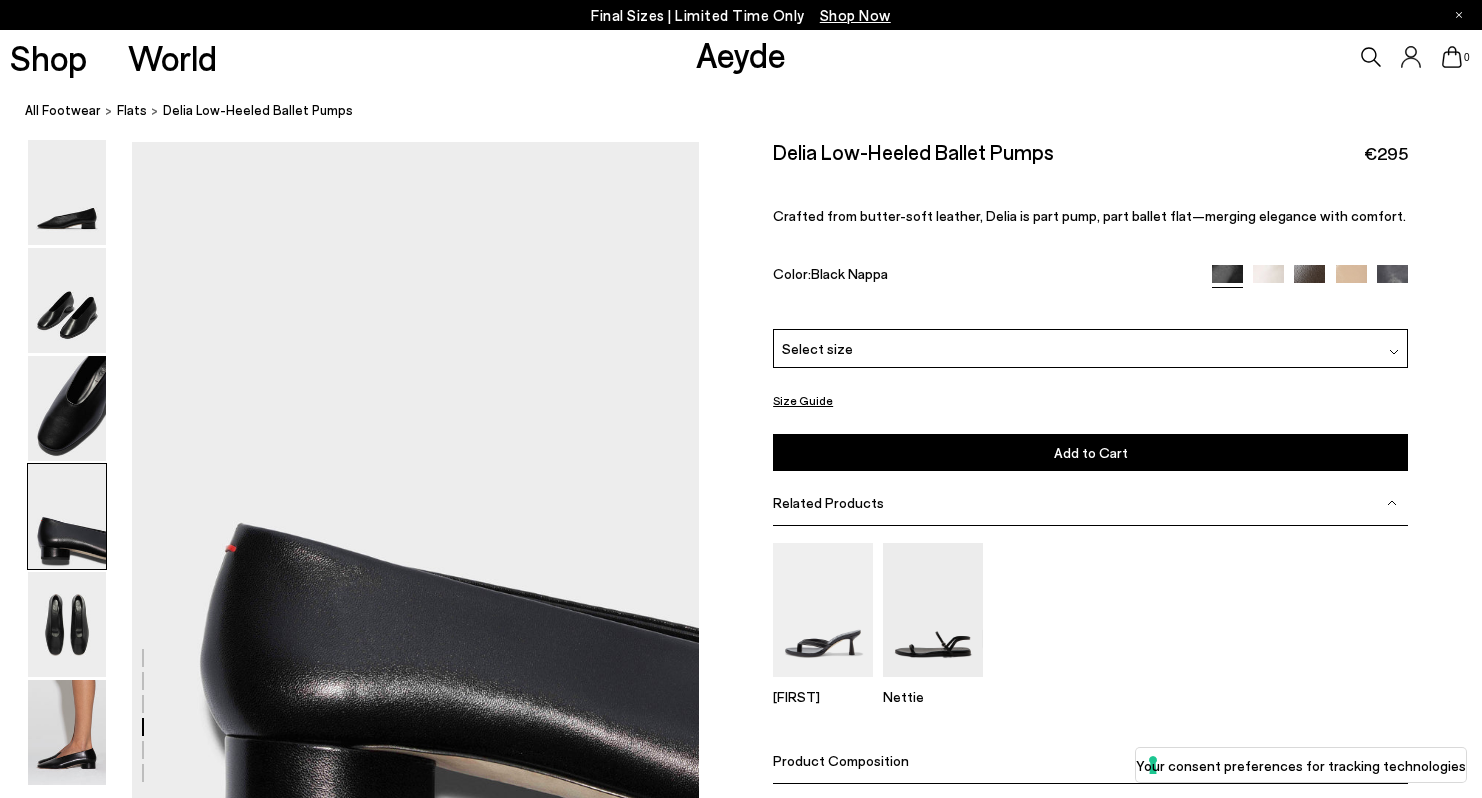 scroll, scrollTop: 2182, scrollLeft: 0, axis: vertical 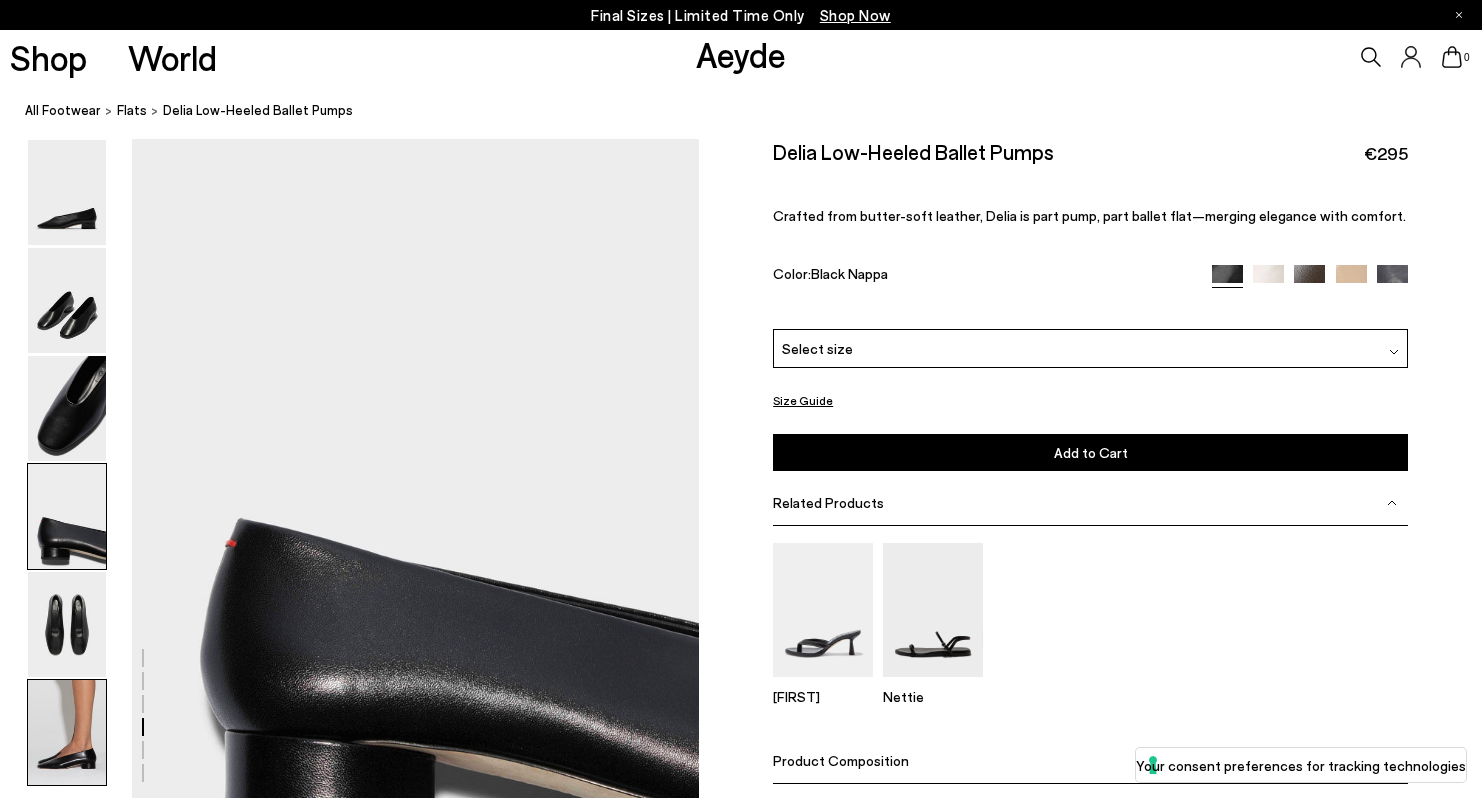 click at bounding box center (67, 732) 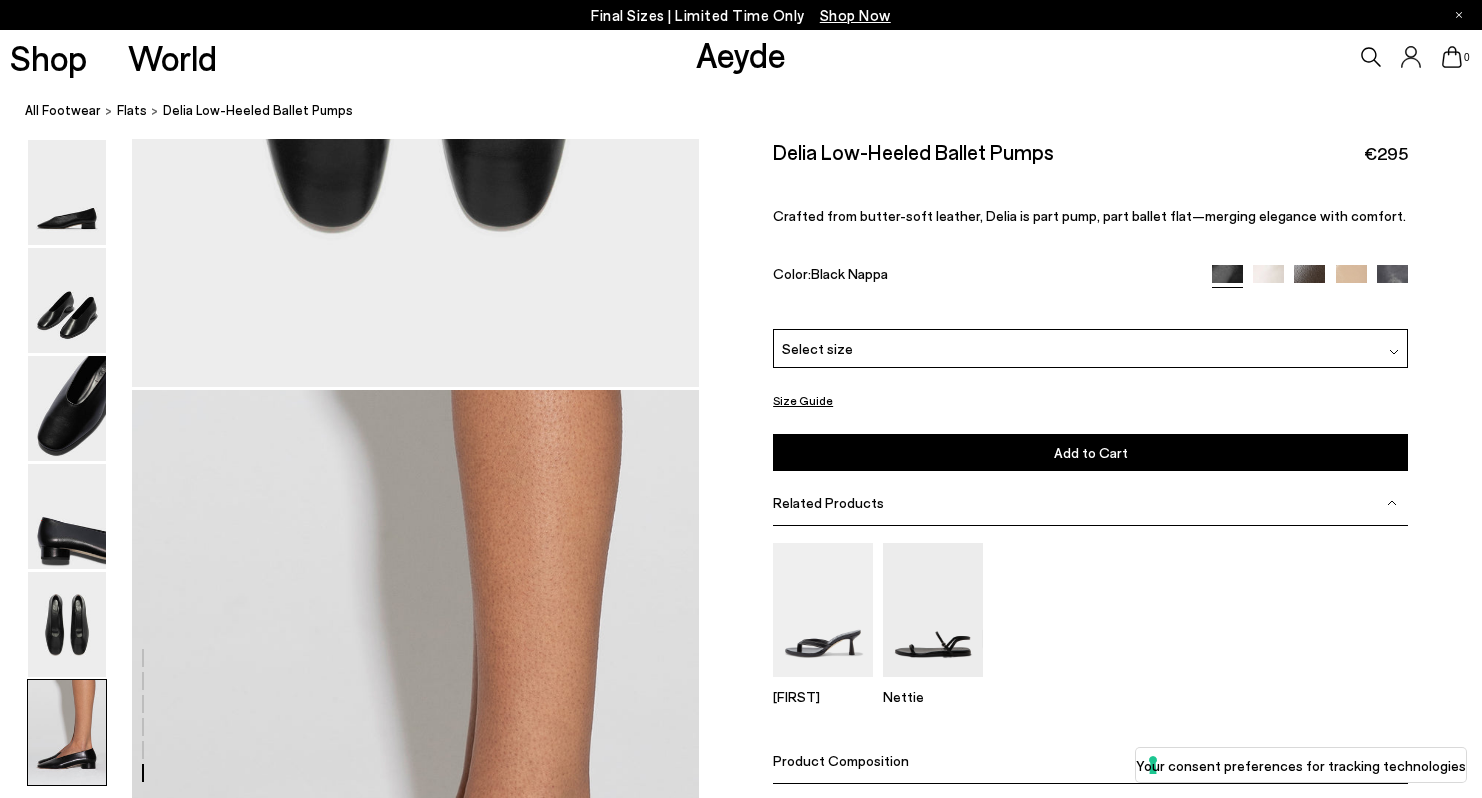 scroll, scrollTop: 3837, scrollLeft: 0, axis: vertical 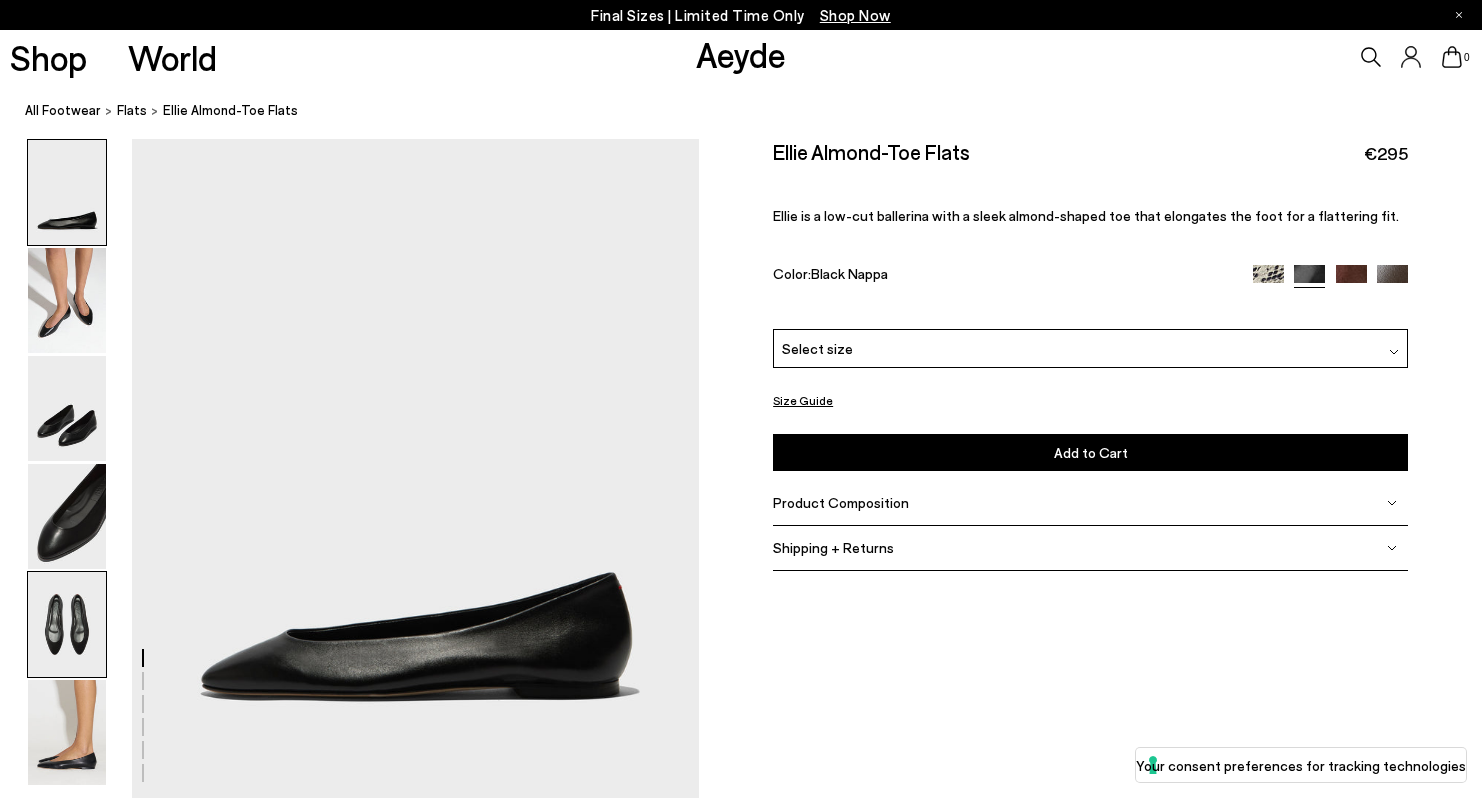 drag, startPoint x: 74, startPoint y: 646, endPoint x: 74, endPoint y: 667, distance: 21 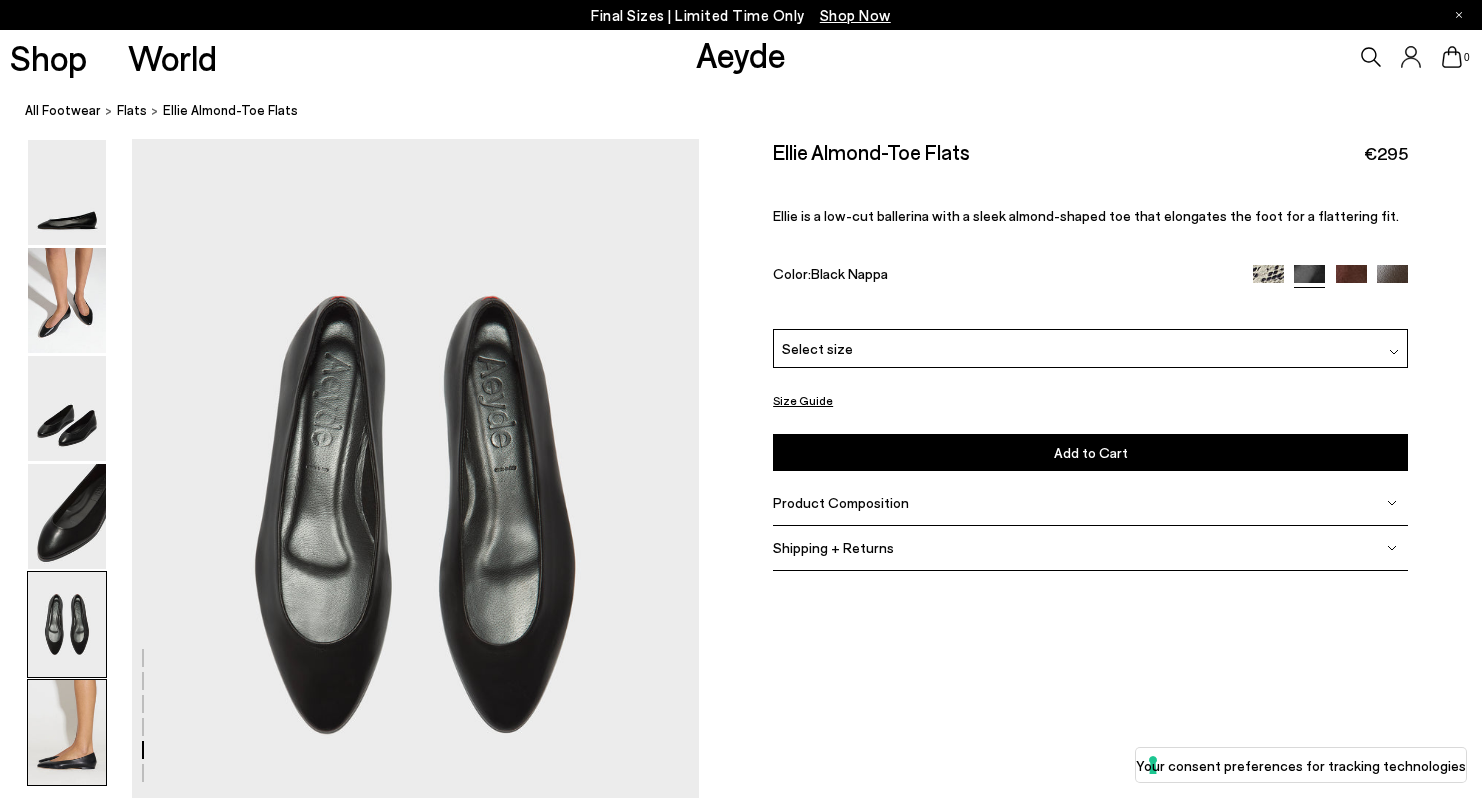 click at bounding box center [67, 732] 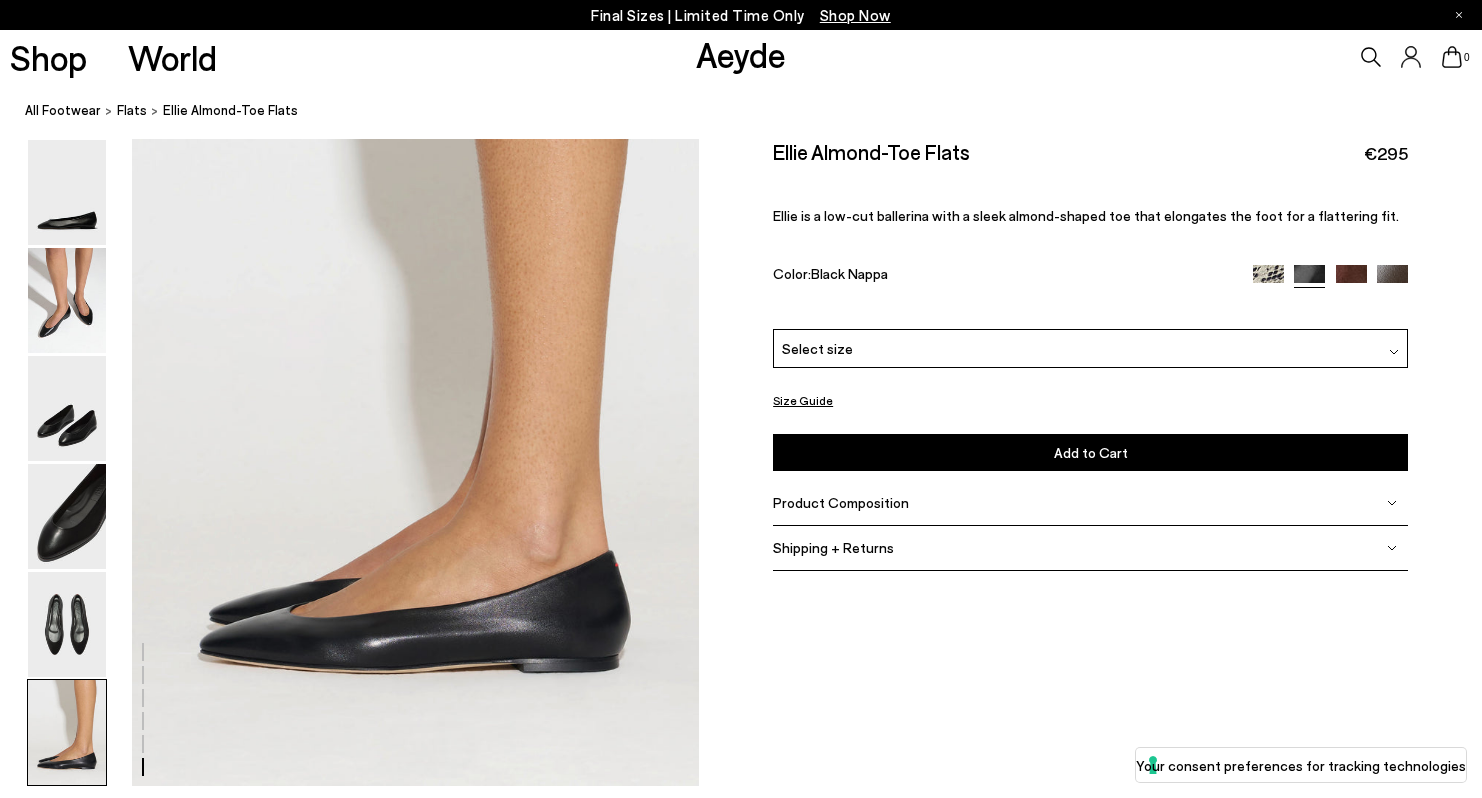 scroll, scrollTop: 3837, scrollLeft: 0, axis: vertical 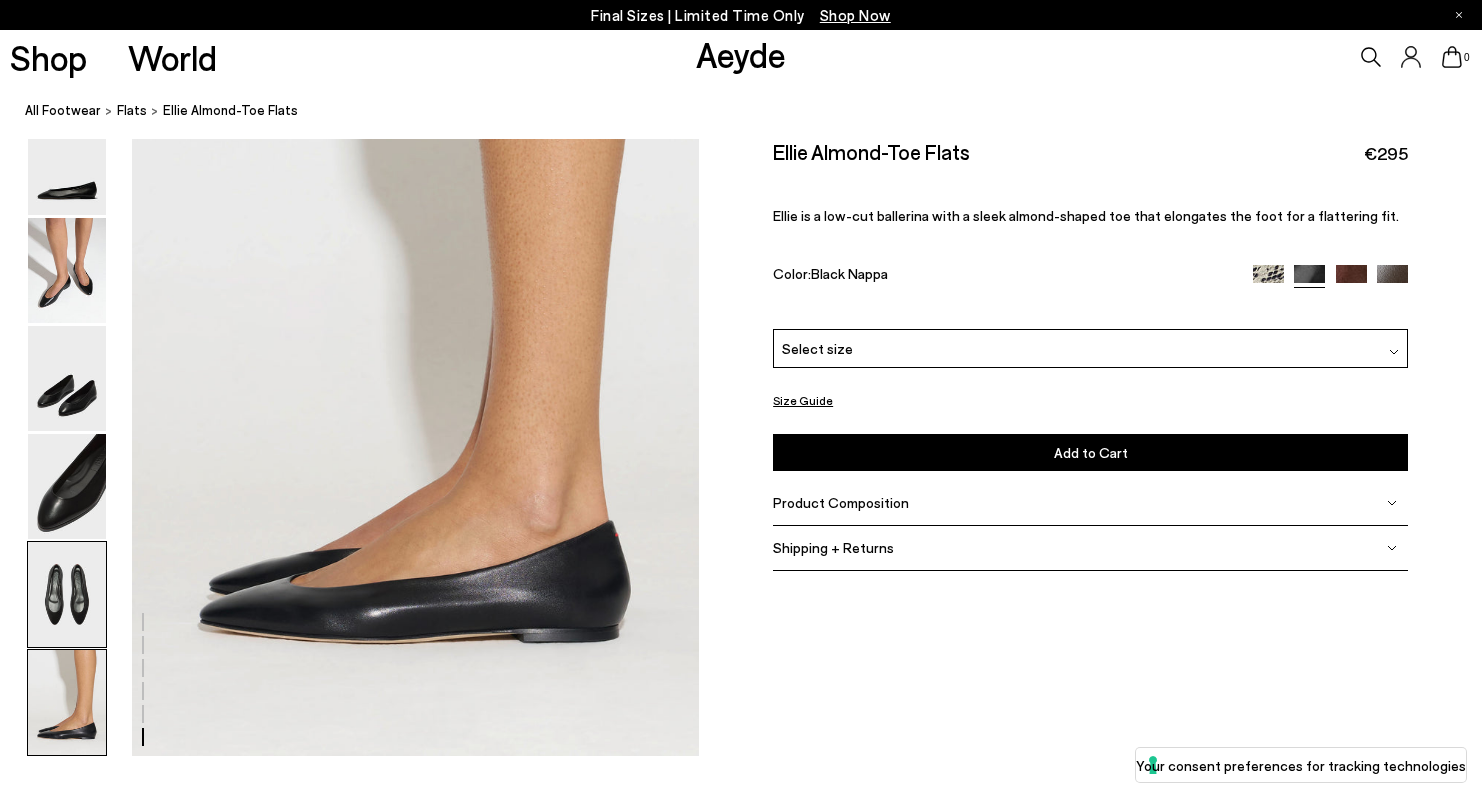 click at bounding box center (67, 595) 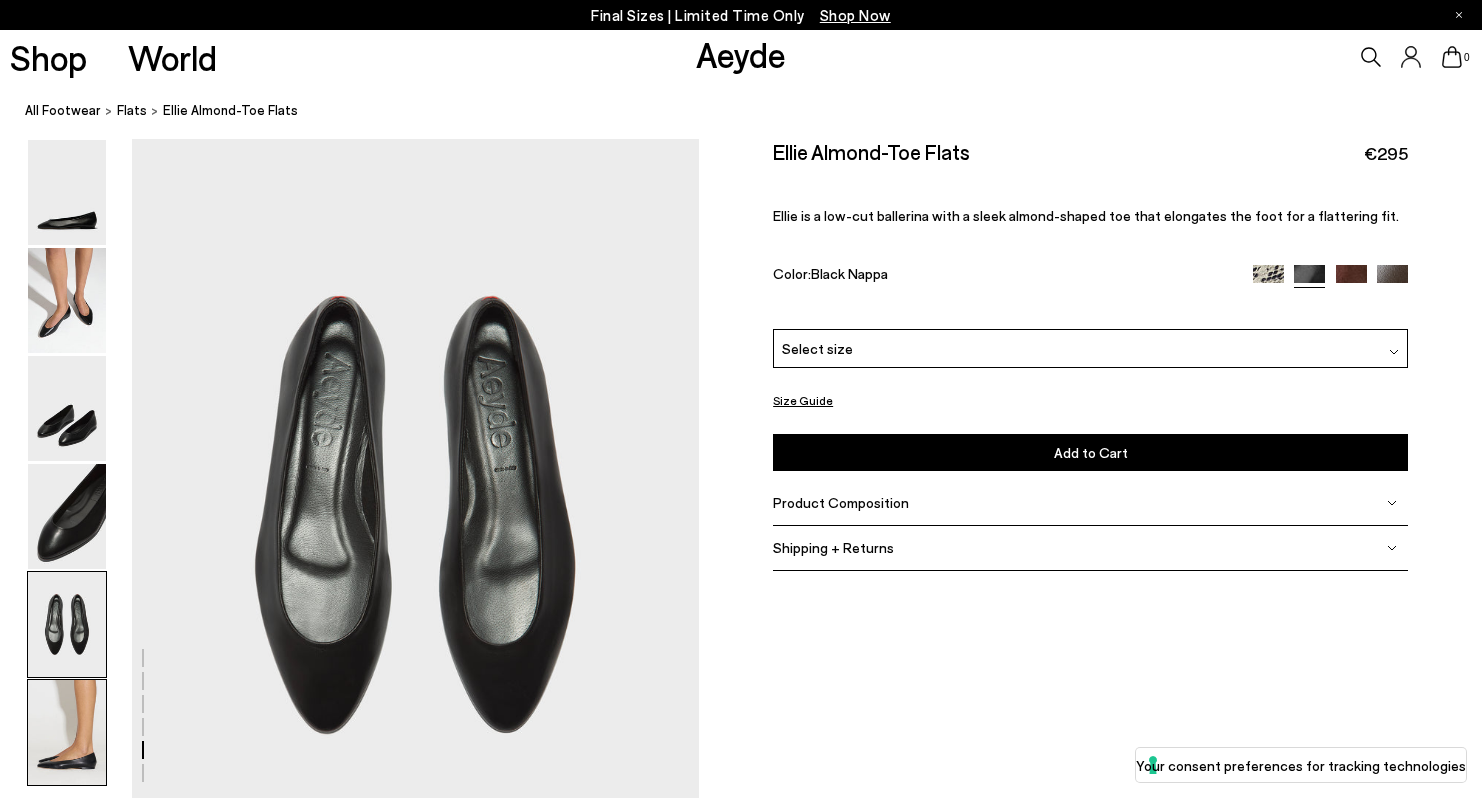click at bounding box center [67, 732] 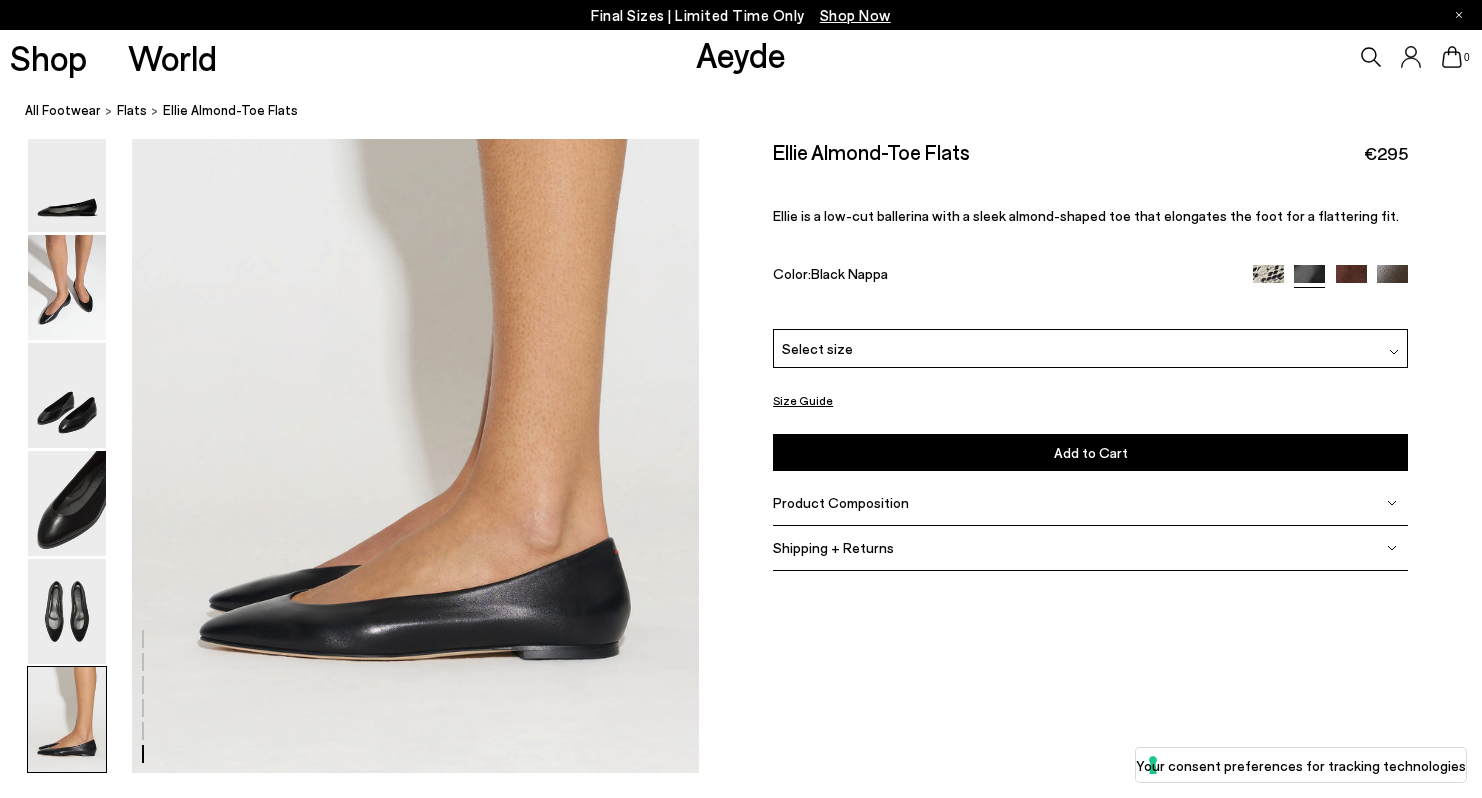 scroll, scrollTop: 3837, scrollLeft: 0, axis: vertical 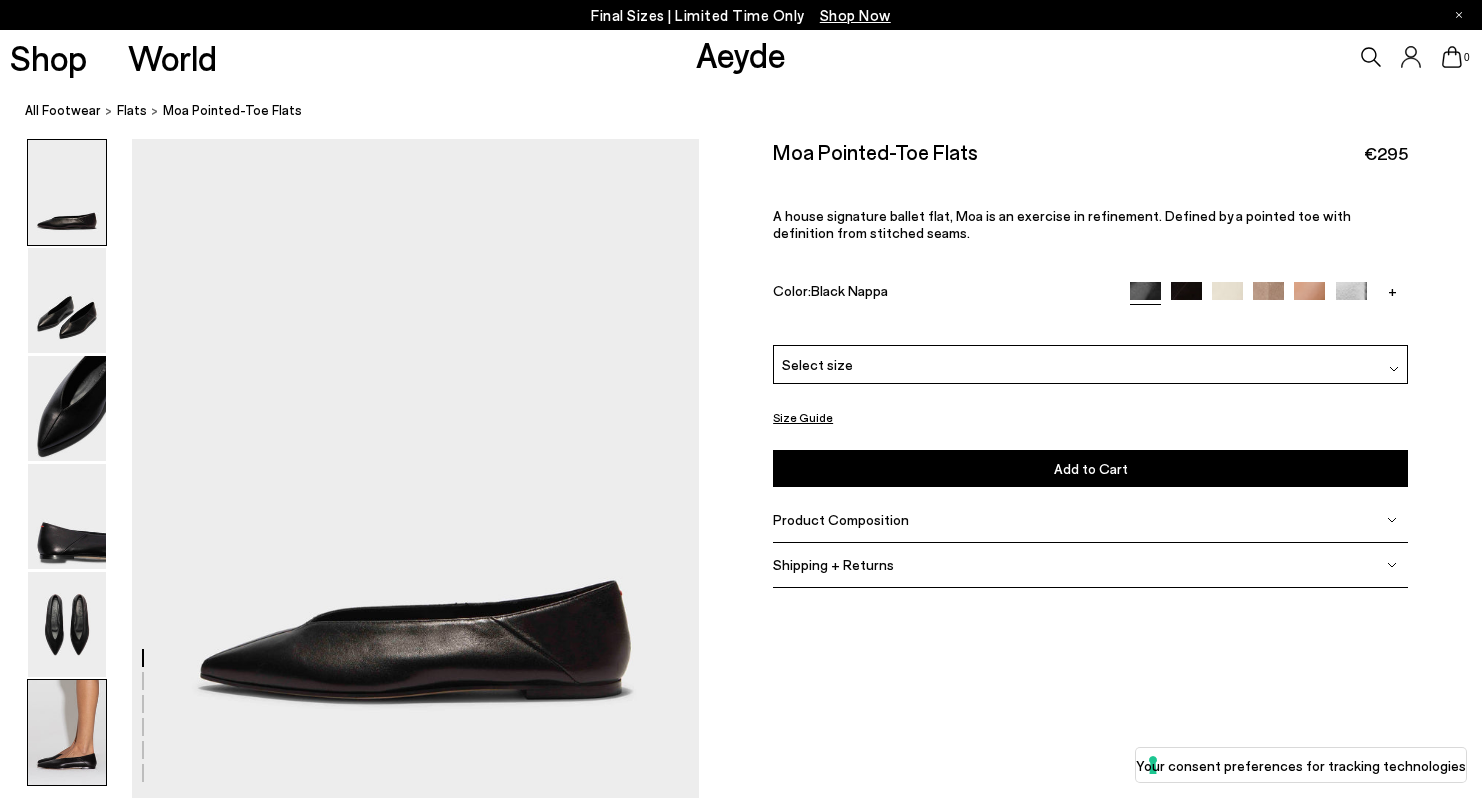 click at bounding box center (67, 732) 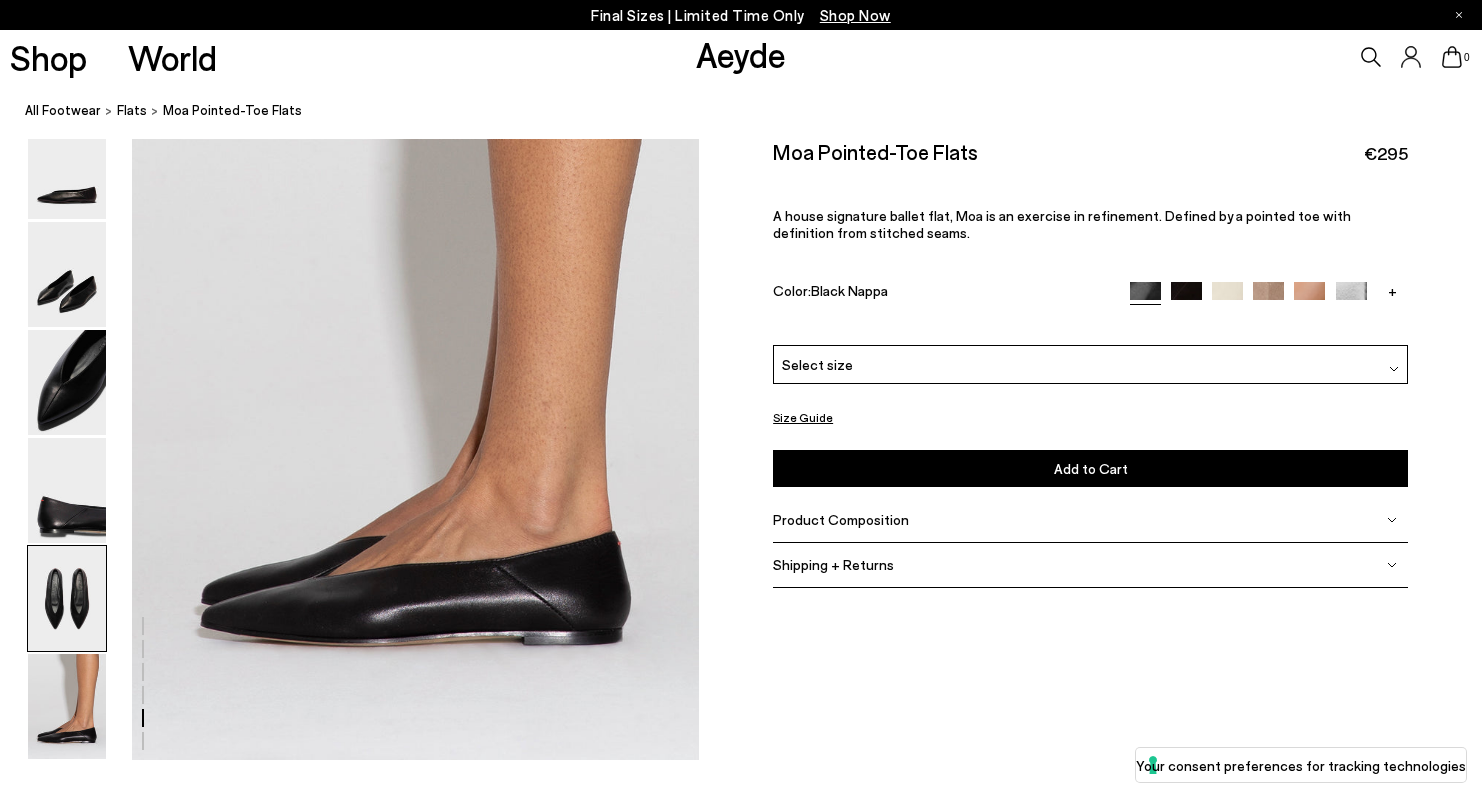 scroll, scrollTop: 3837, scrollLeft: 0, axis: vertical 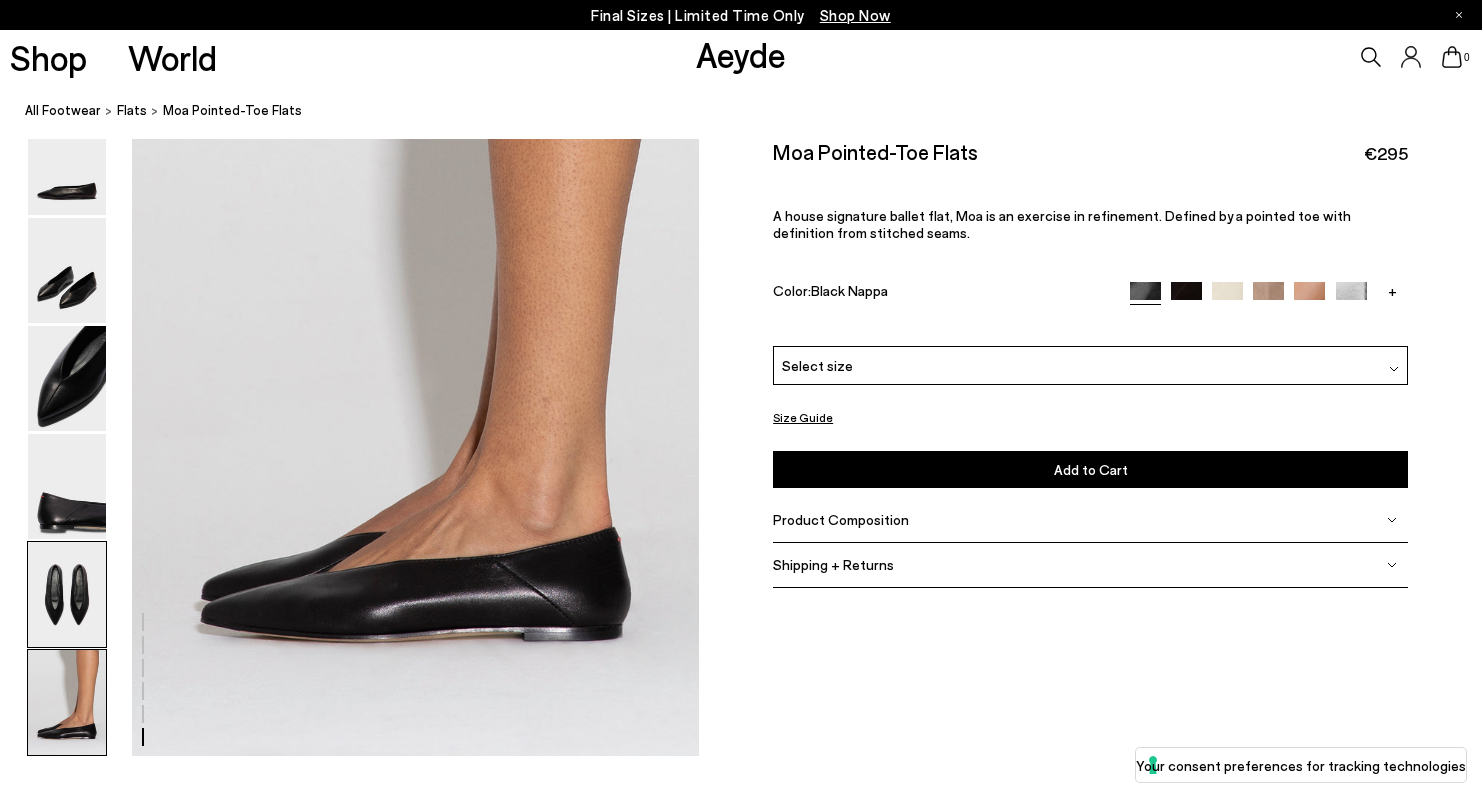 click at bounding box center [67, 595] 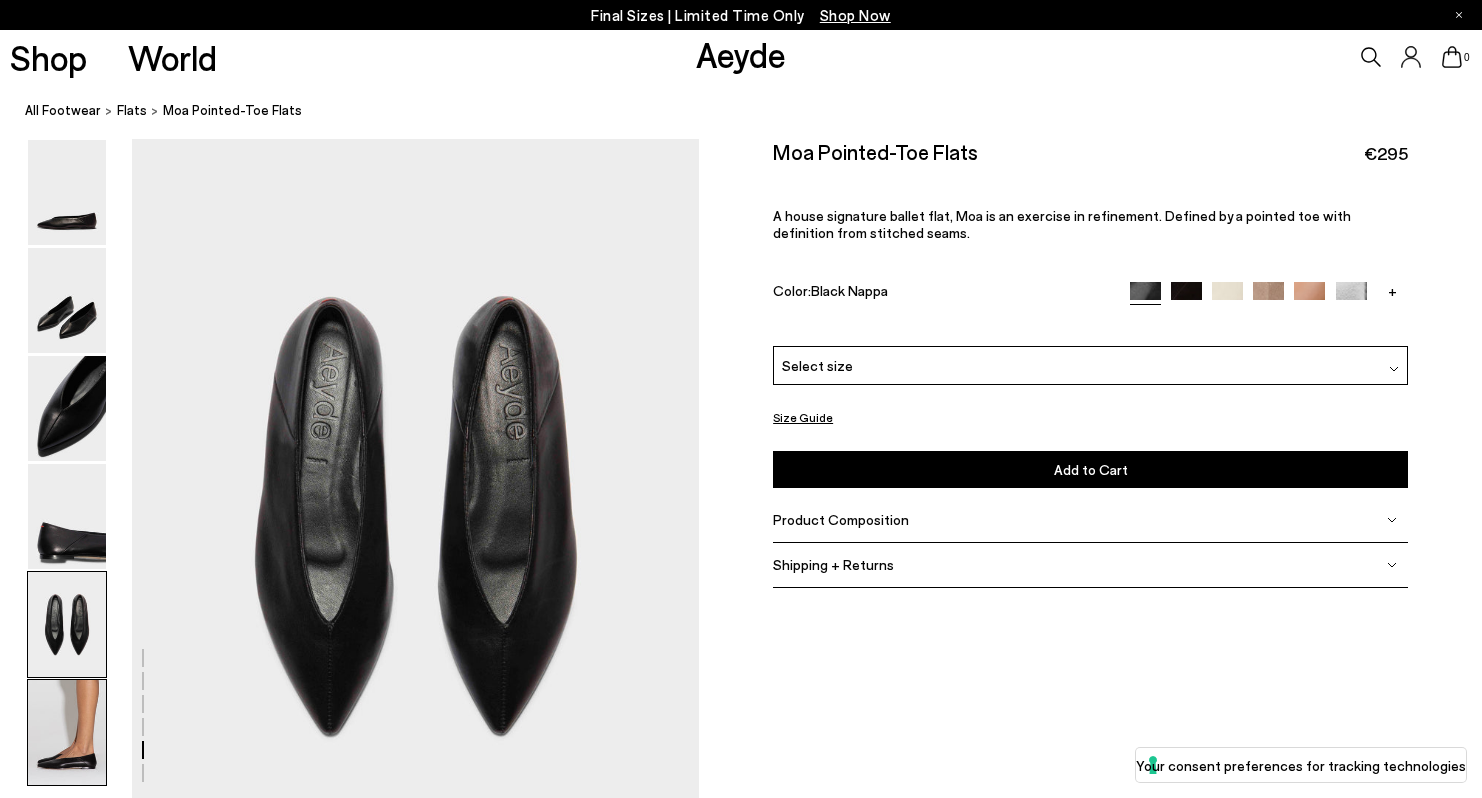 click at bounding box center (67, 732) 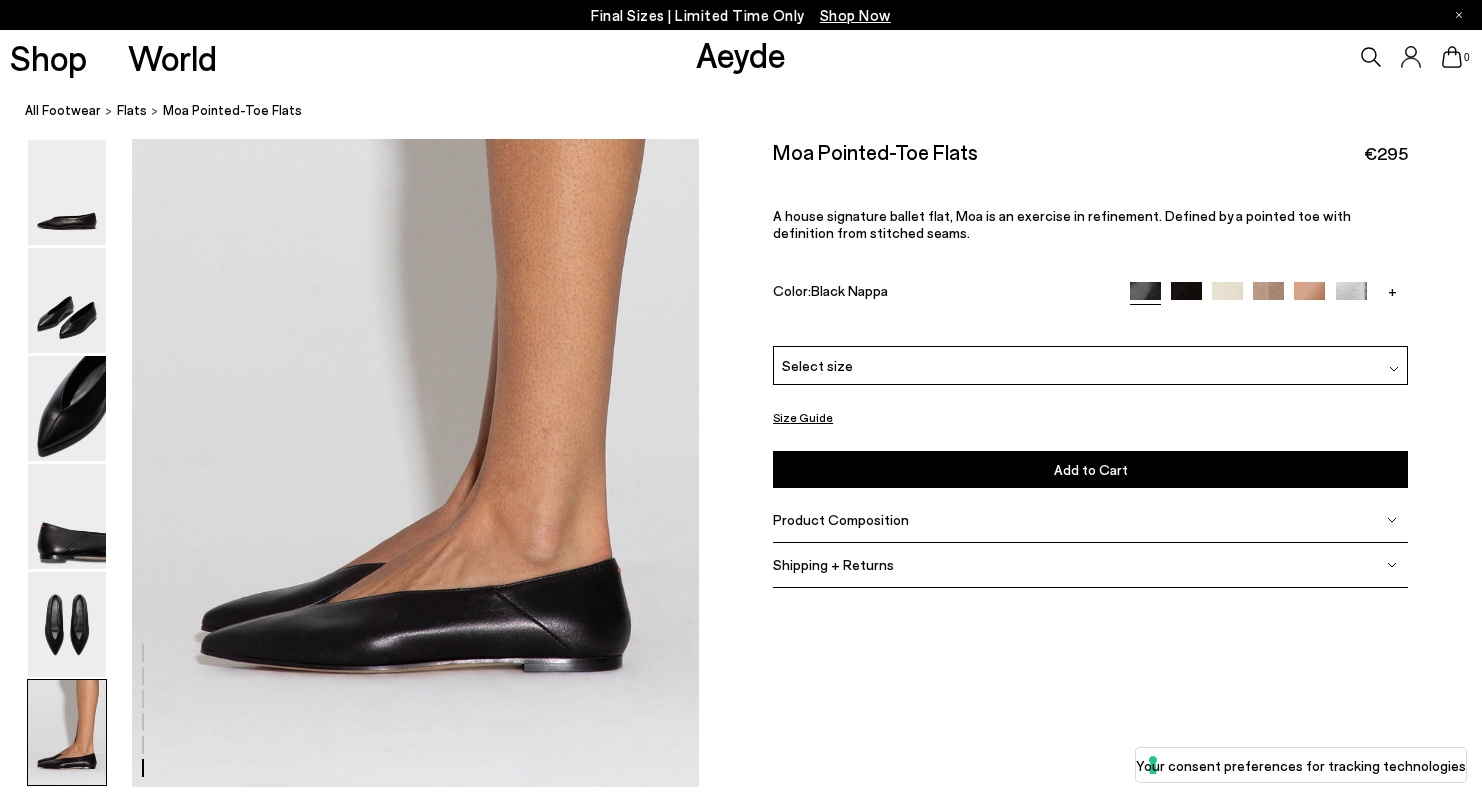 scroll, scrollTop: 3837, scrollLeft: 0, axis: vertical 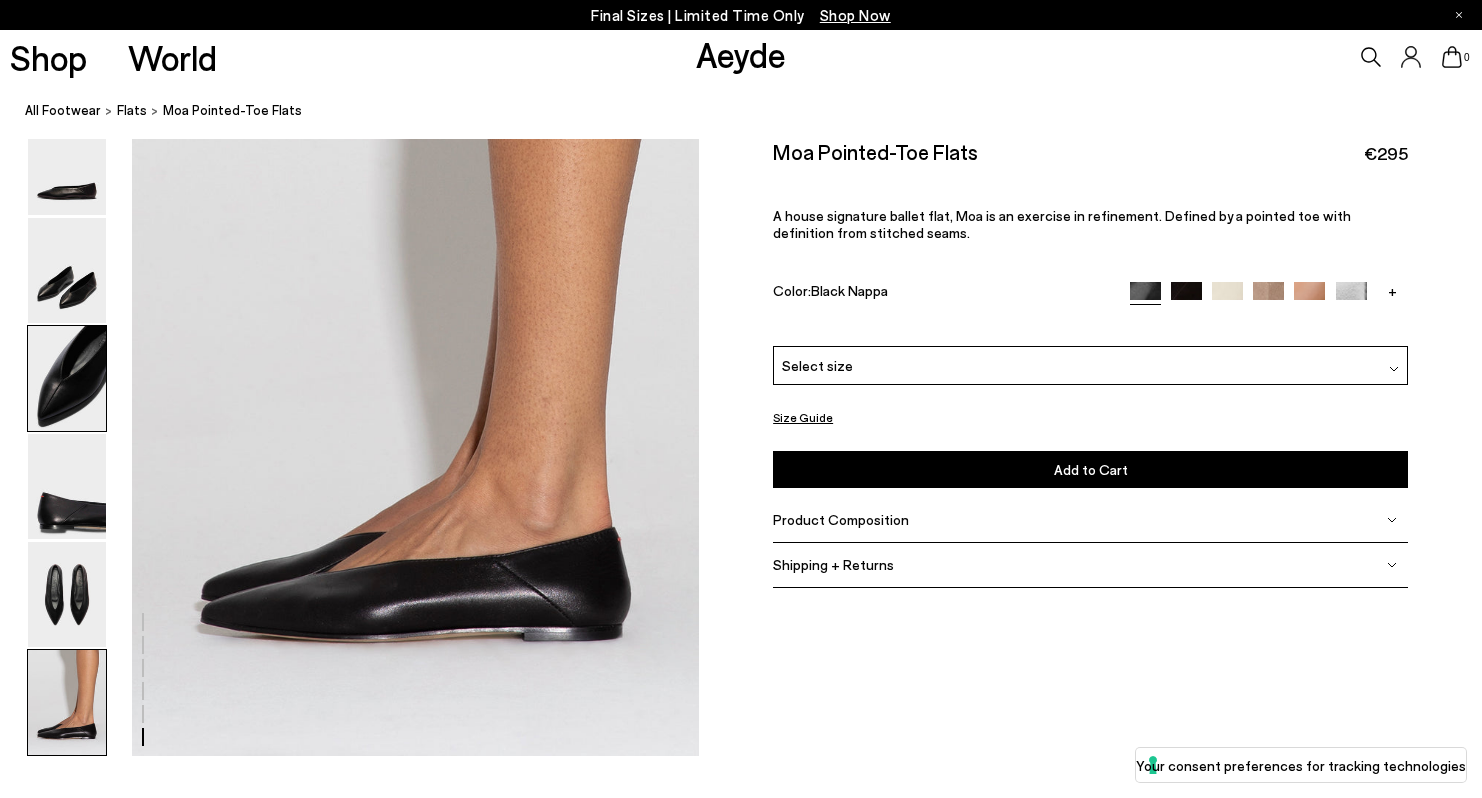 click at bounding box center [67, 379] 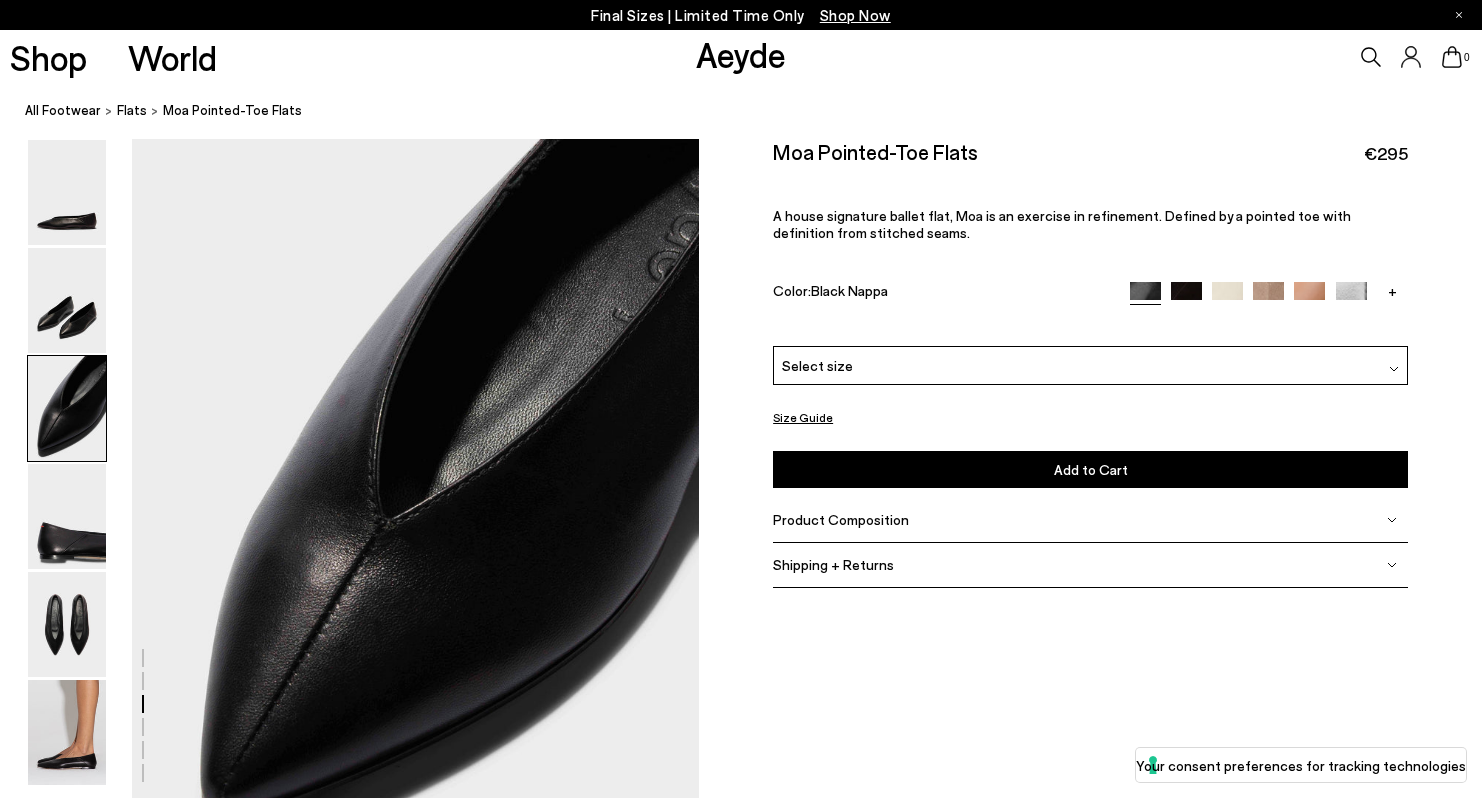 scroll, scrollTop: 1423, scrollLeft: 0, axis: vertical 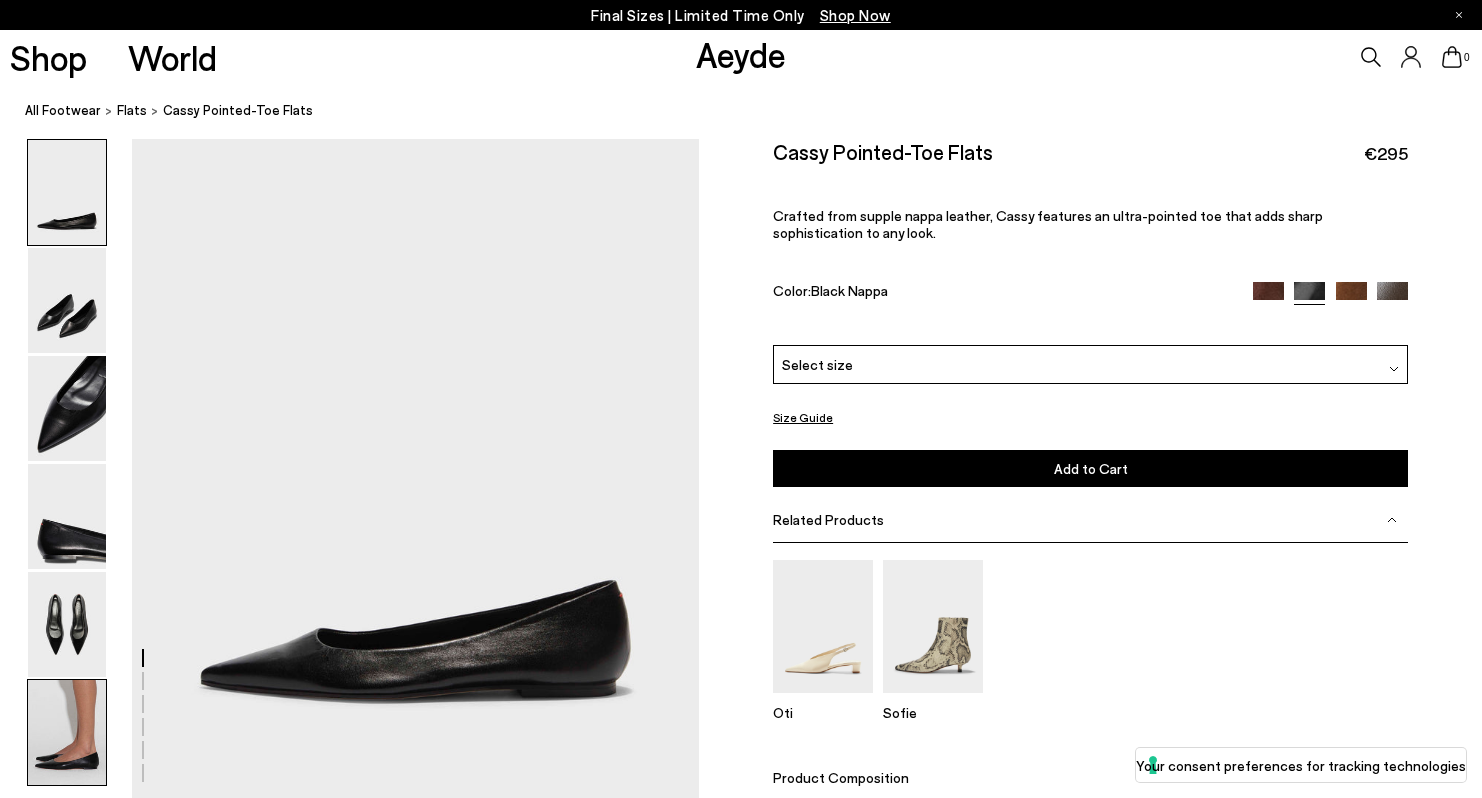 click at bounding box center (67, 732) 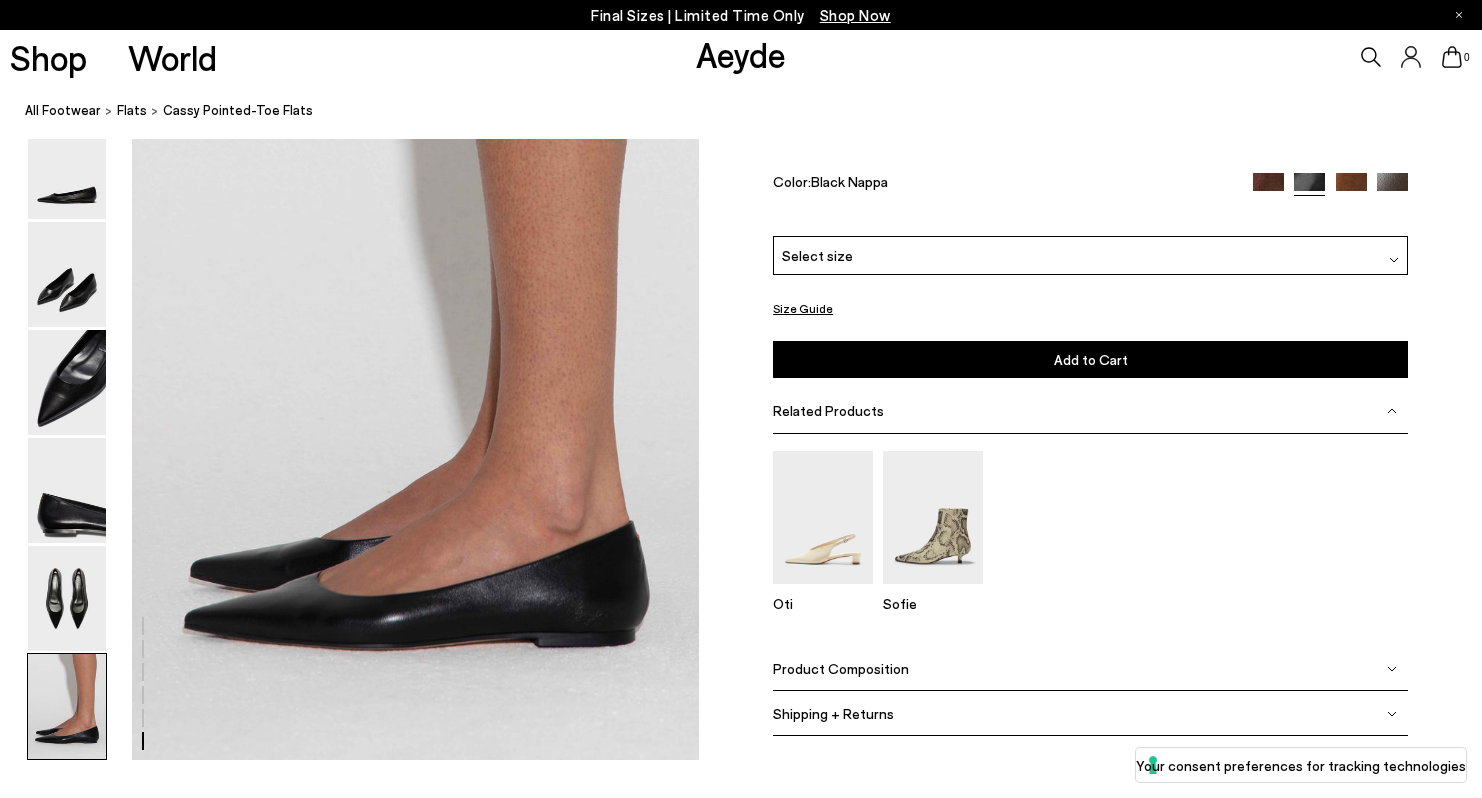 scroll, scrollTop: 3837, scrollLeft: 0, axis: vertical 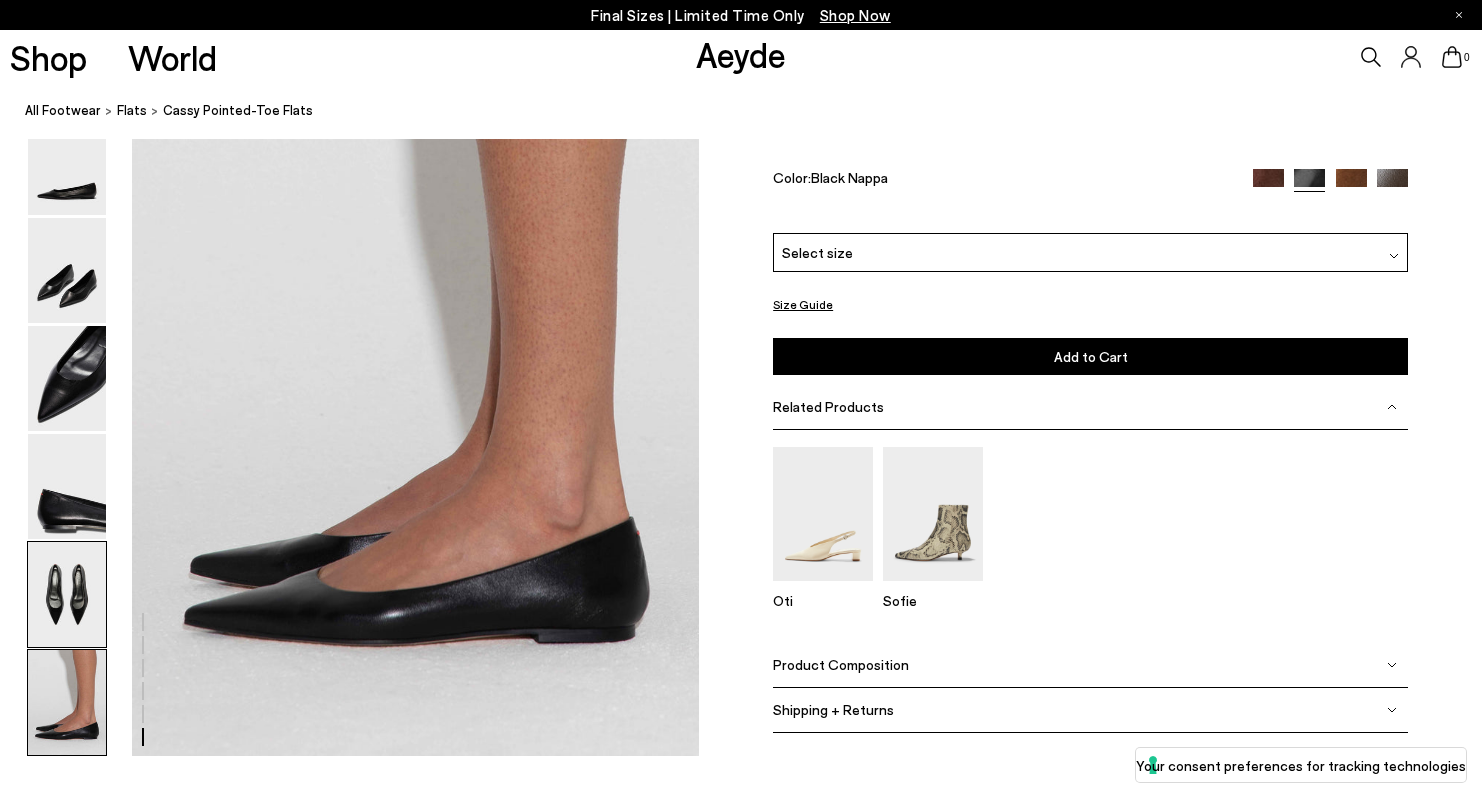 click at bounding box center (67, 595) 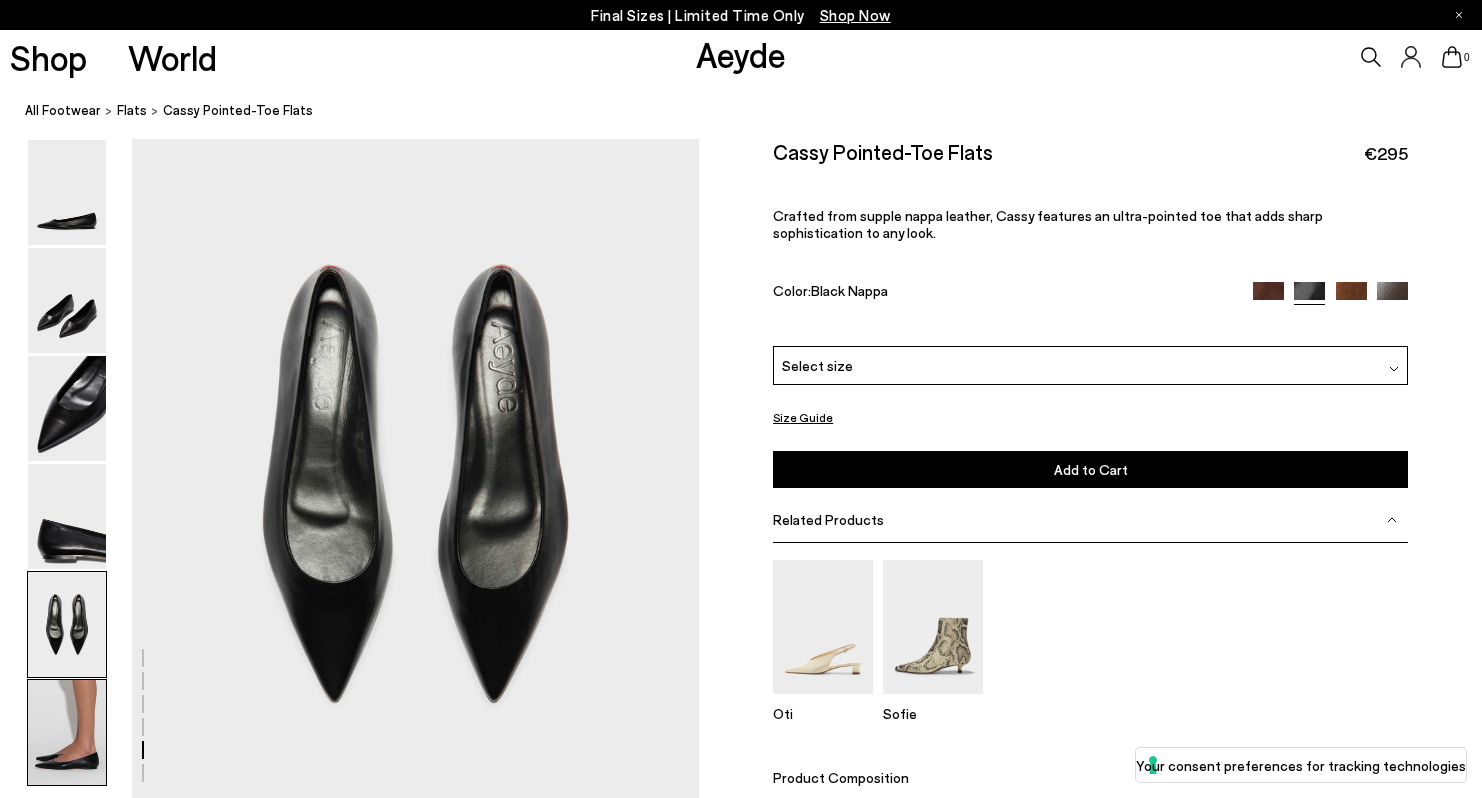 scroll, scrollTop: 2941, scrollLeft: 0, axis: vertical 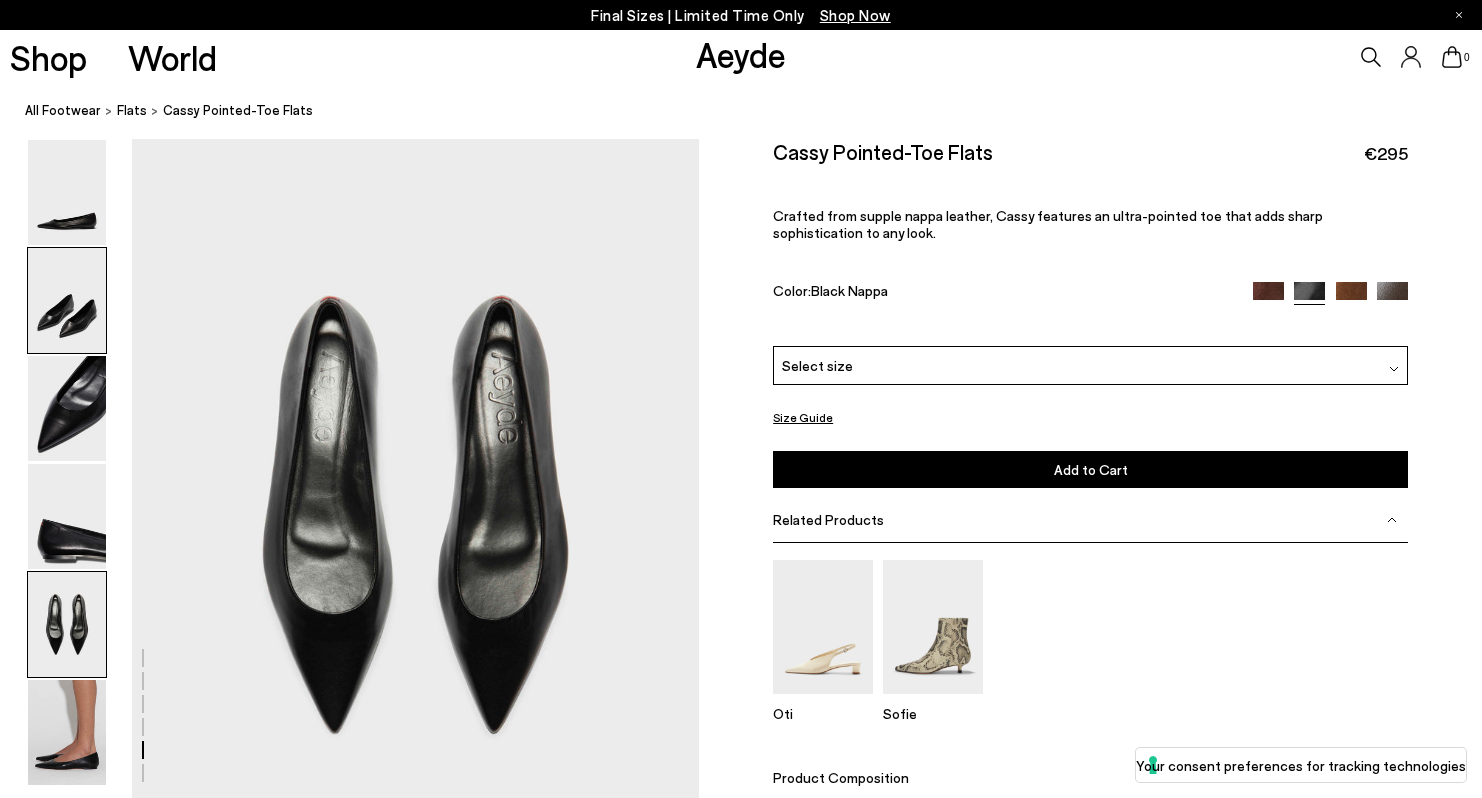 click at bounding box center [67, 300] 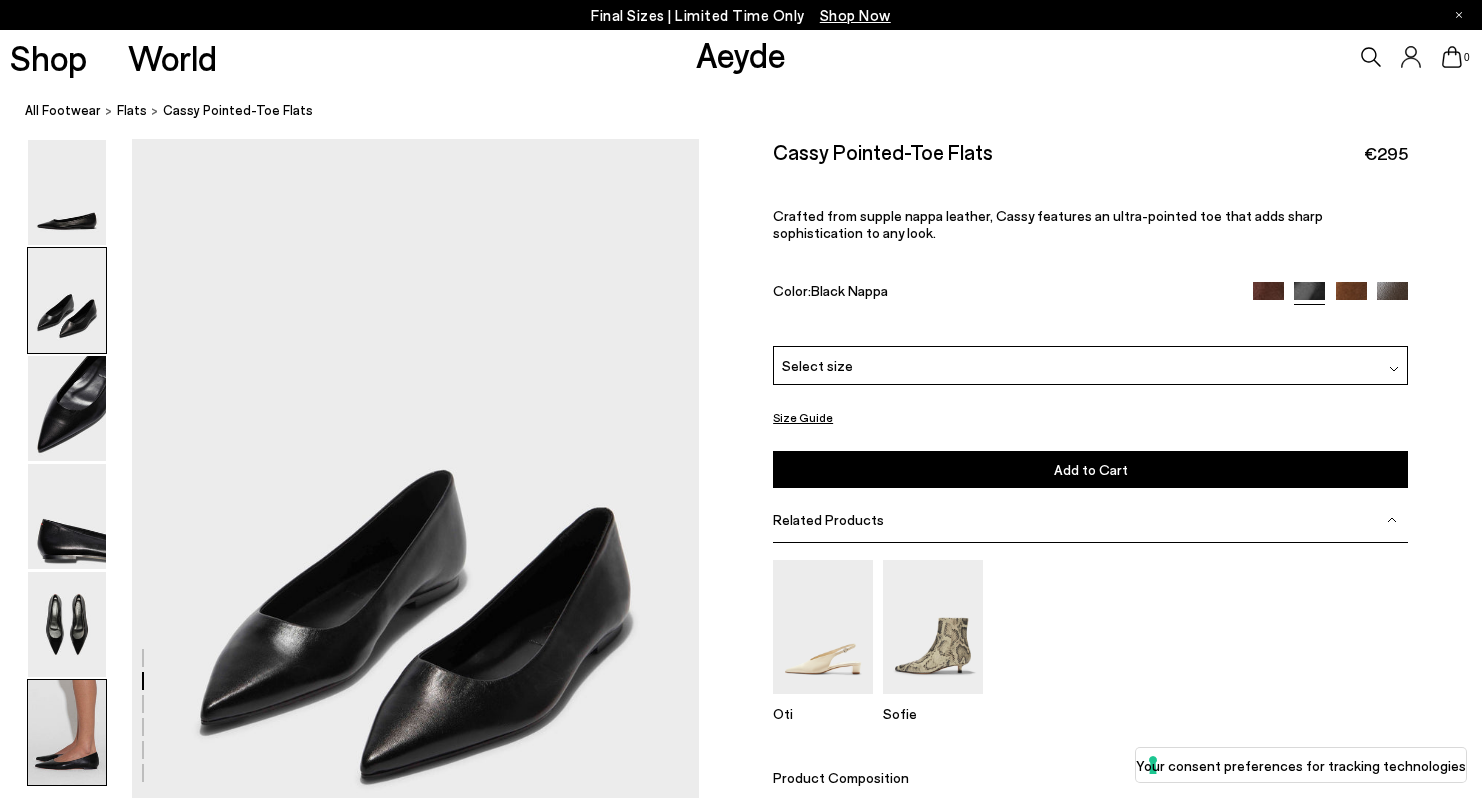drag, startPoint x: 65, startPoint y: 670, endPoint x: 64, endPoint y: 680, distance: 10.049875 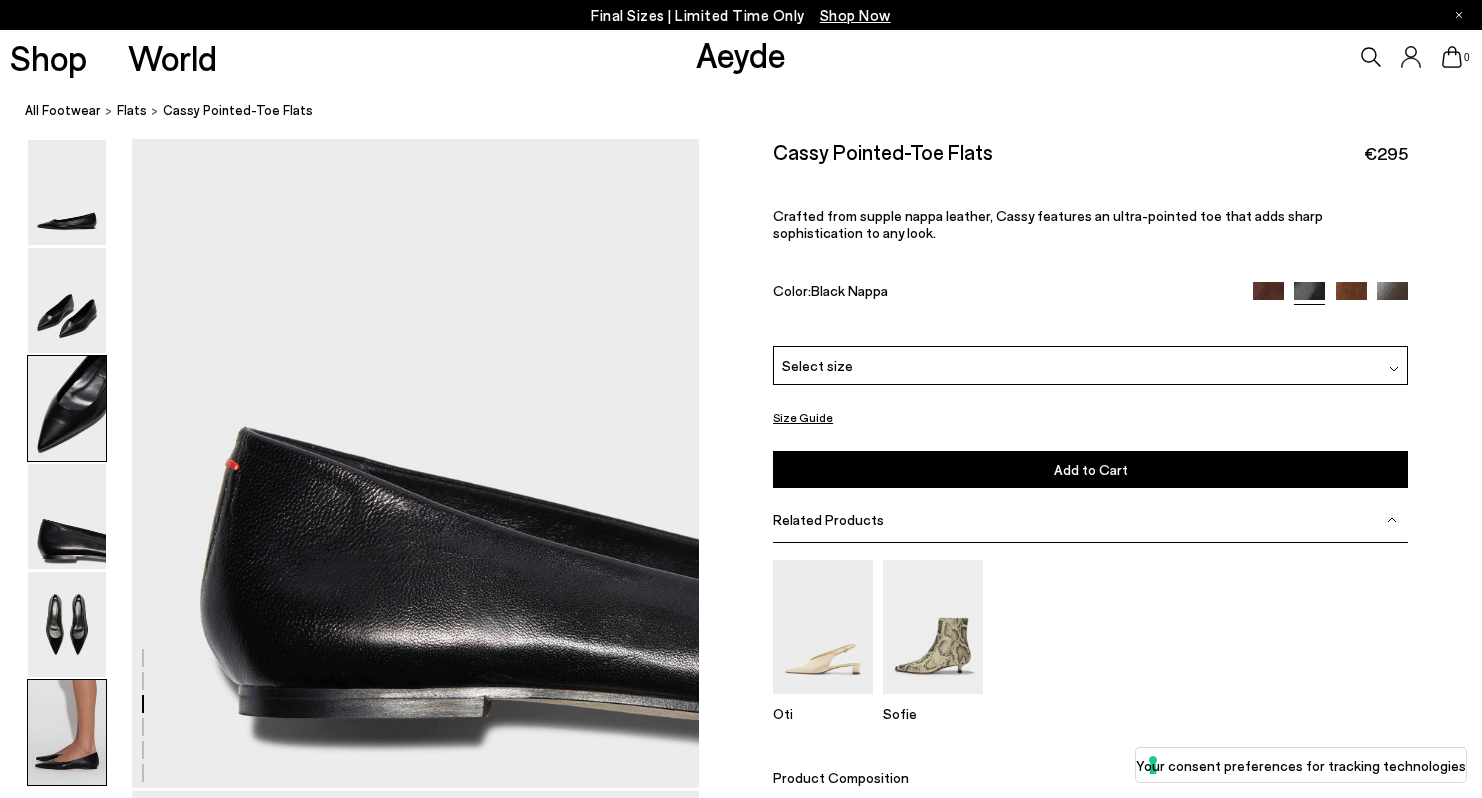 click at bounding box center (67, 732) 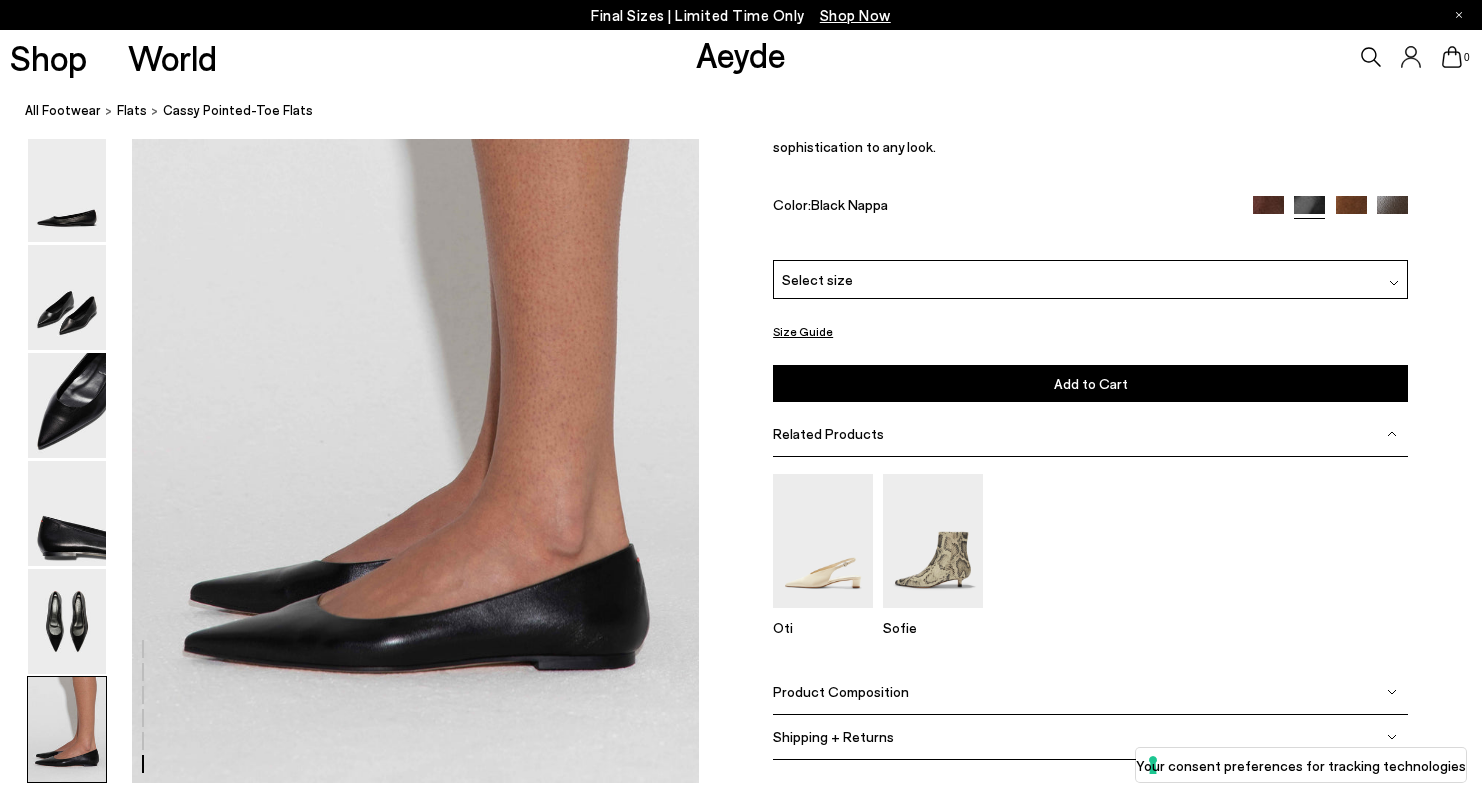 scroll, scrollTop: 3837, scrollLeft: 0, axis: vertical 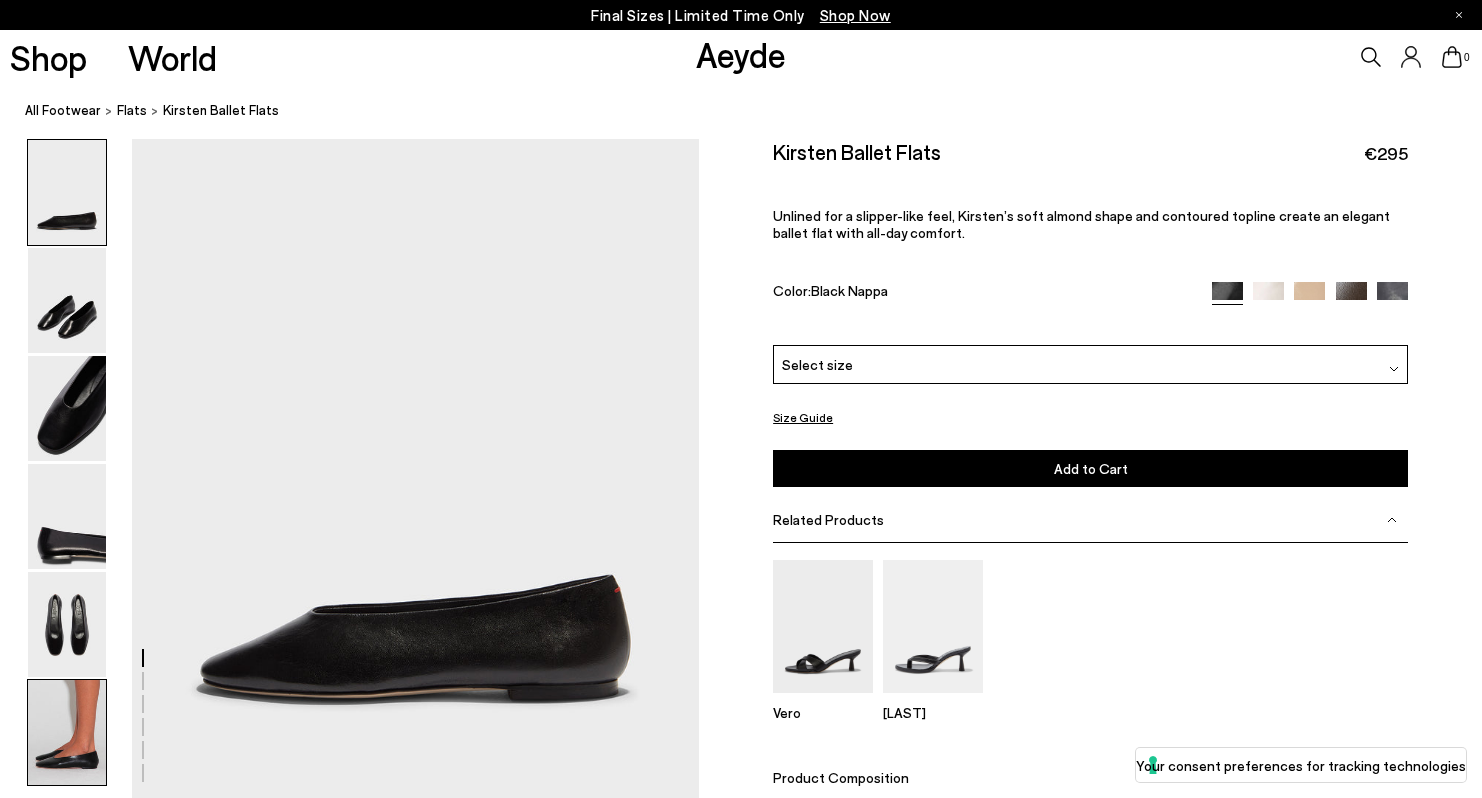 click at bounding box center (67, 732) 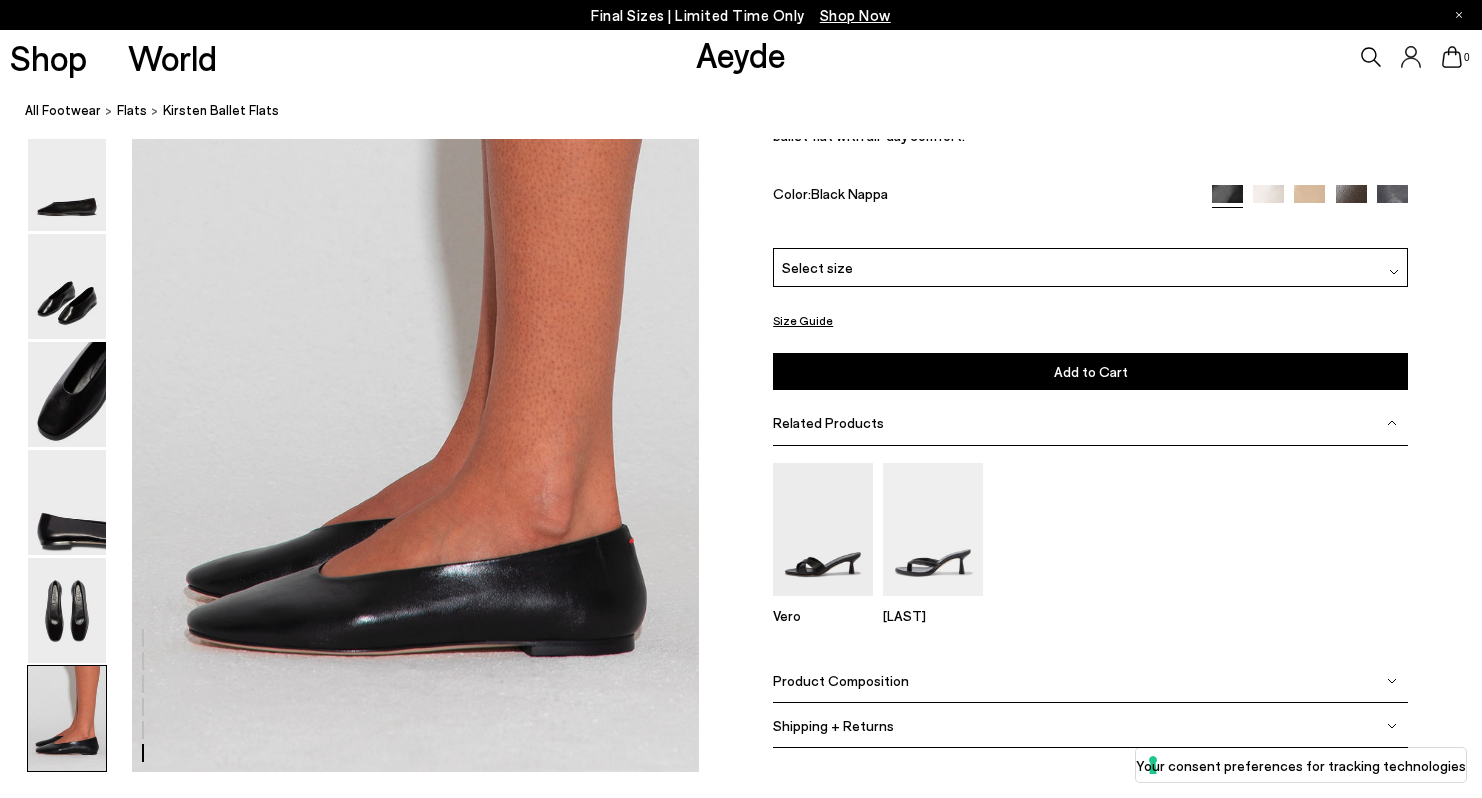 scroll, scrollTop: 3837, scrollLeft: 0, axis: vertical 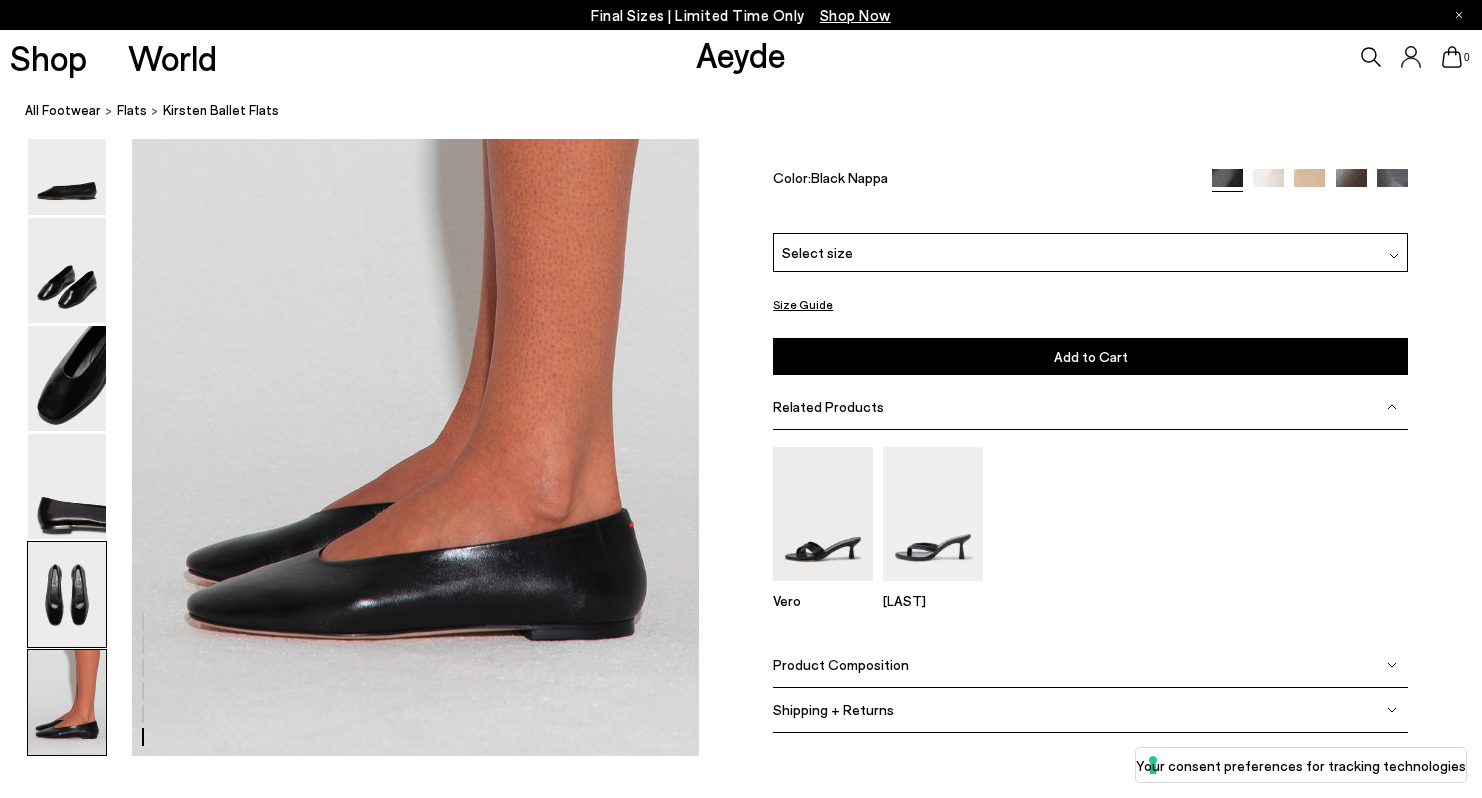 click at bounding box center [67, 595] 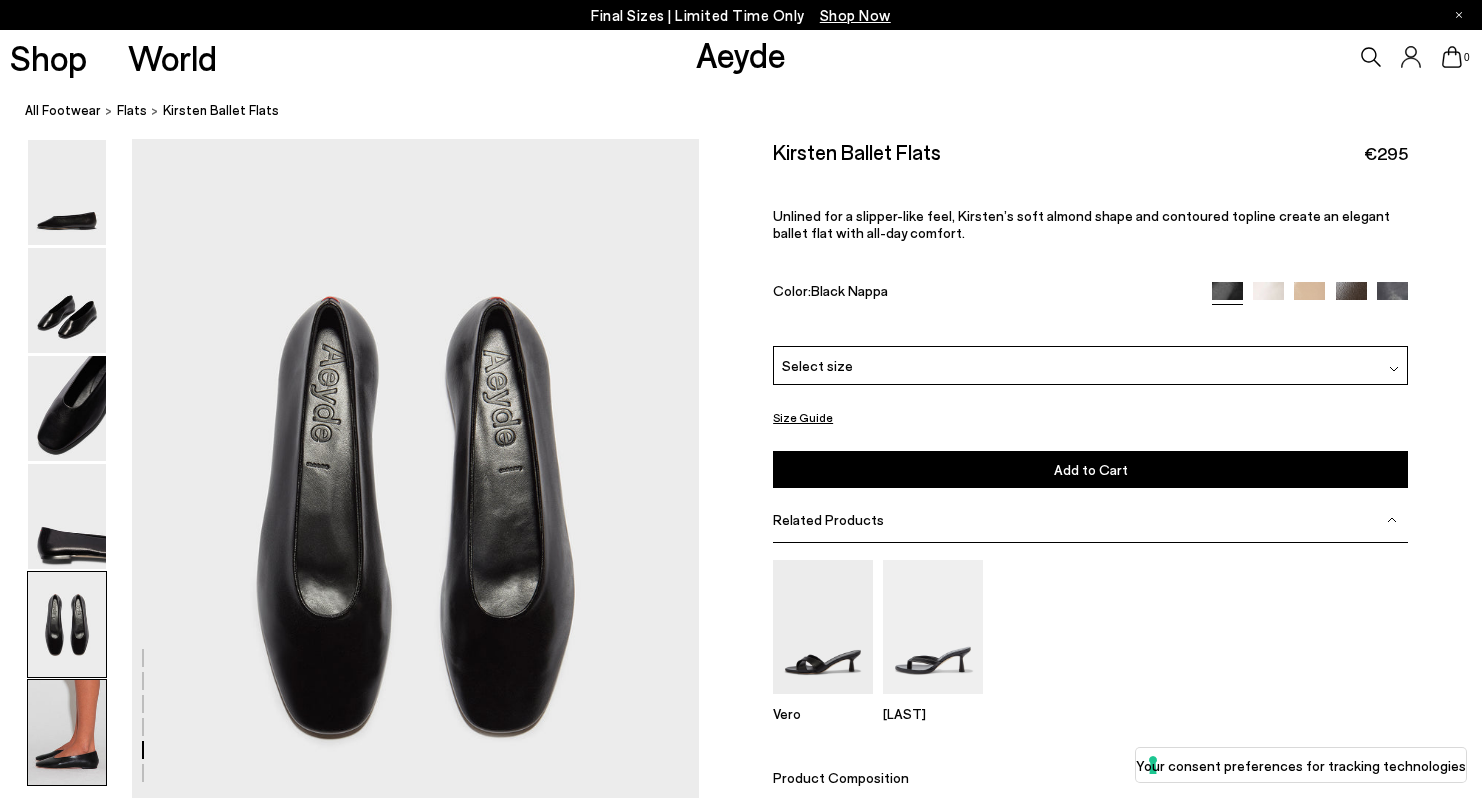 click at bounding box center [67, 732] 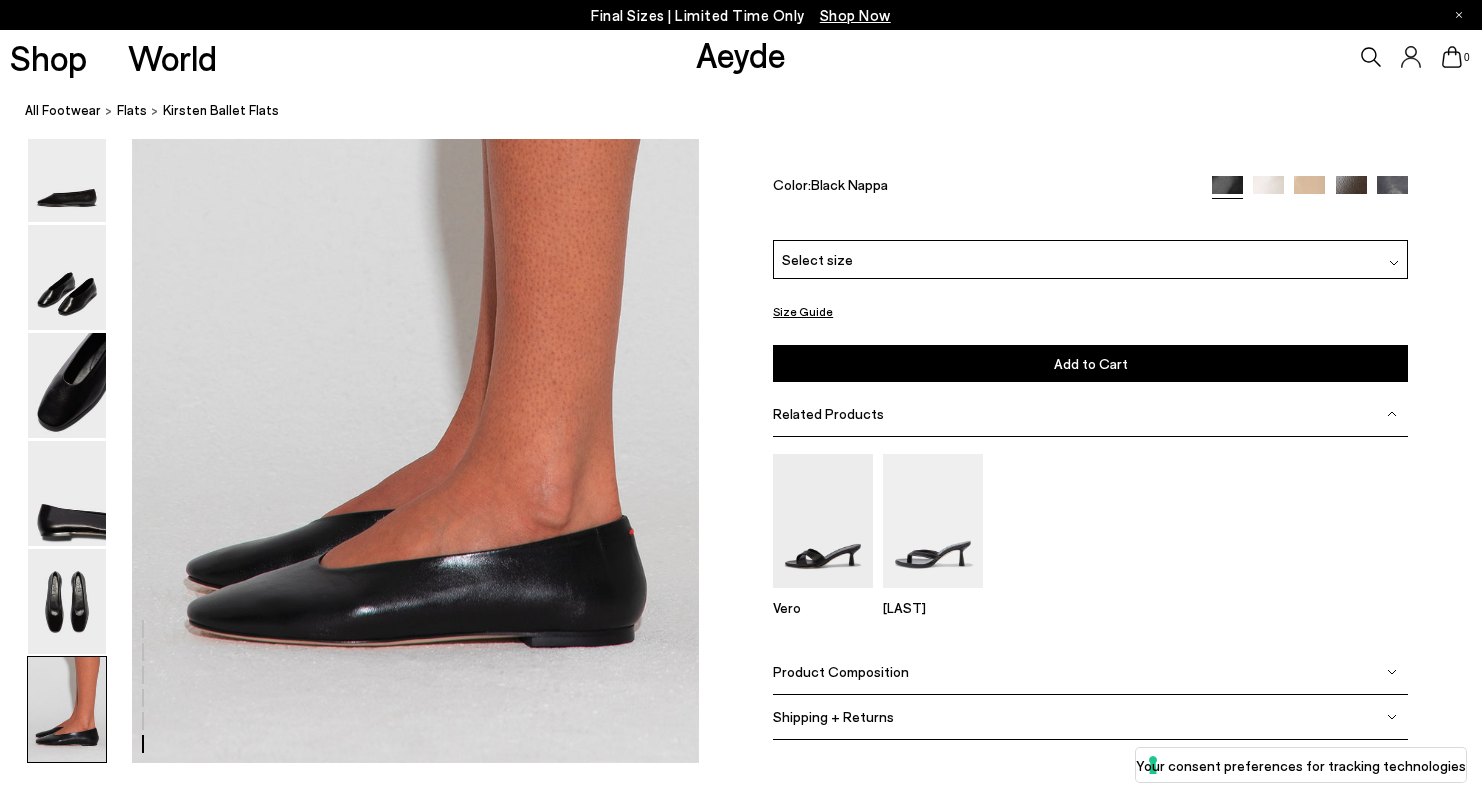 scroll, scrollTop: 3837, scrollLeft: 0, axis: vertical 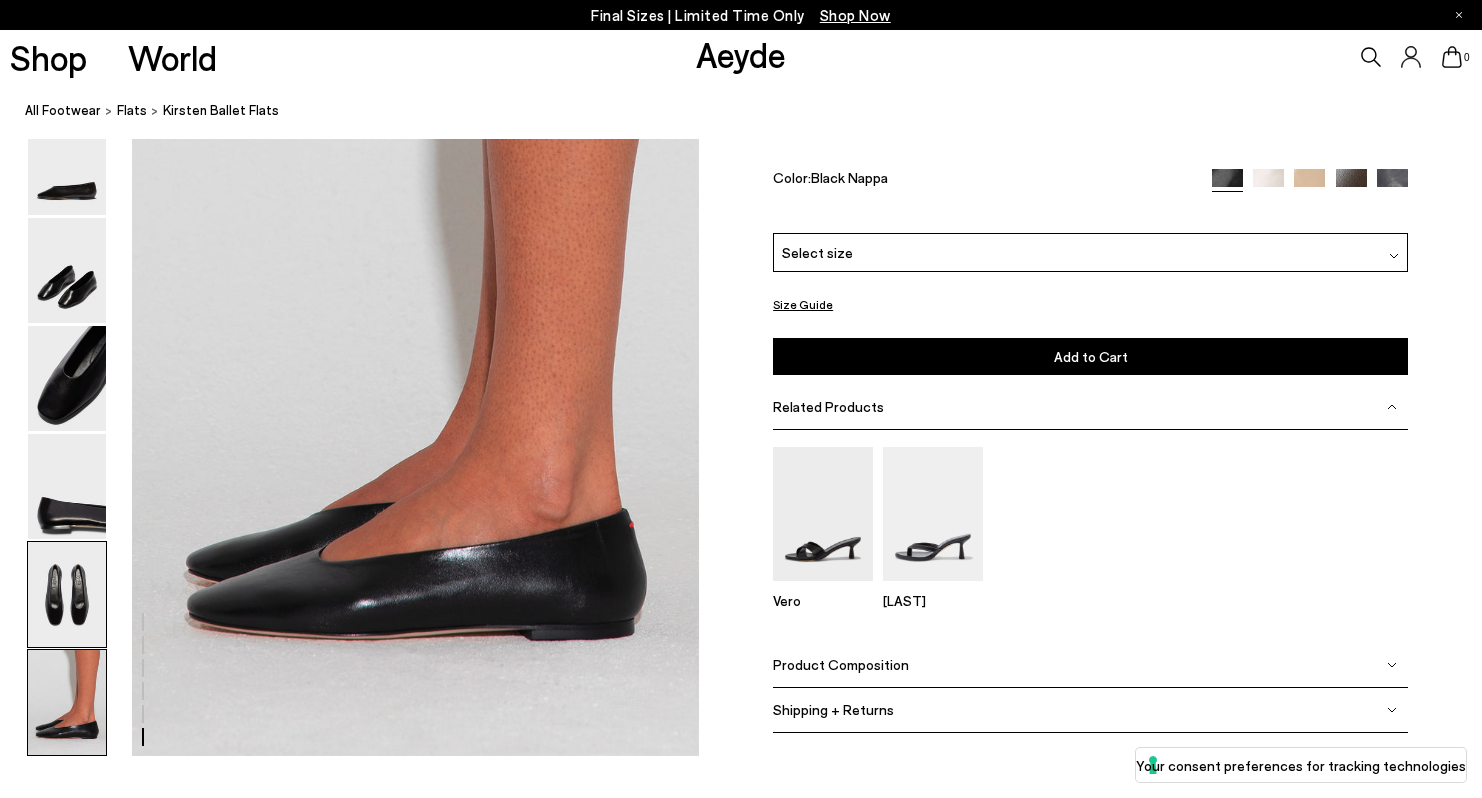 click at bounding box center [67, 595] 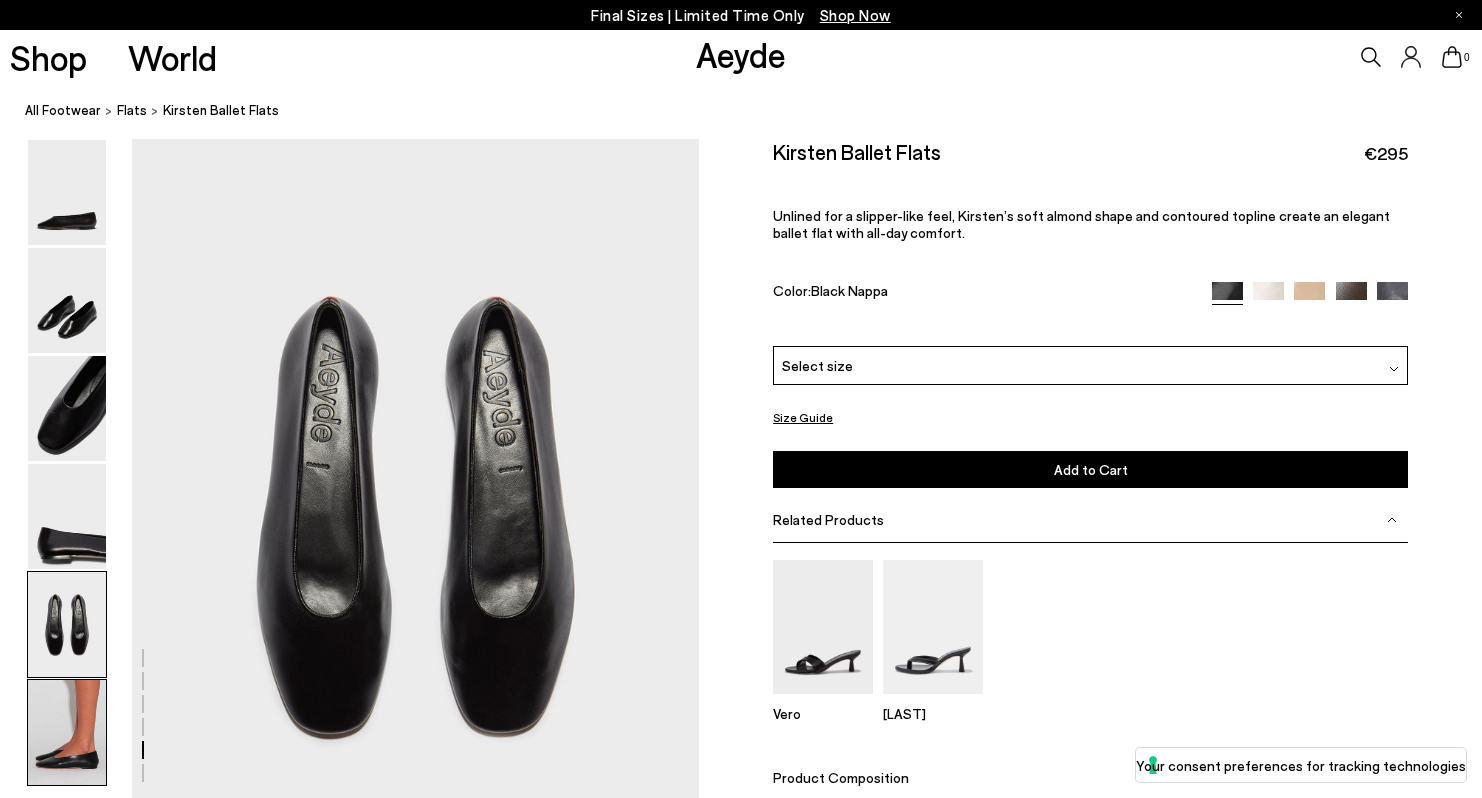click at bounding box center [67, 732] 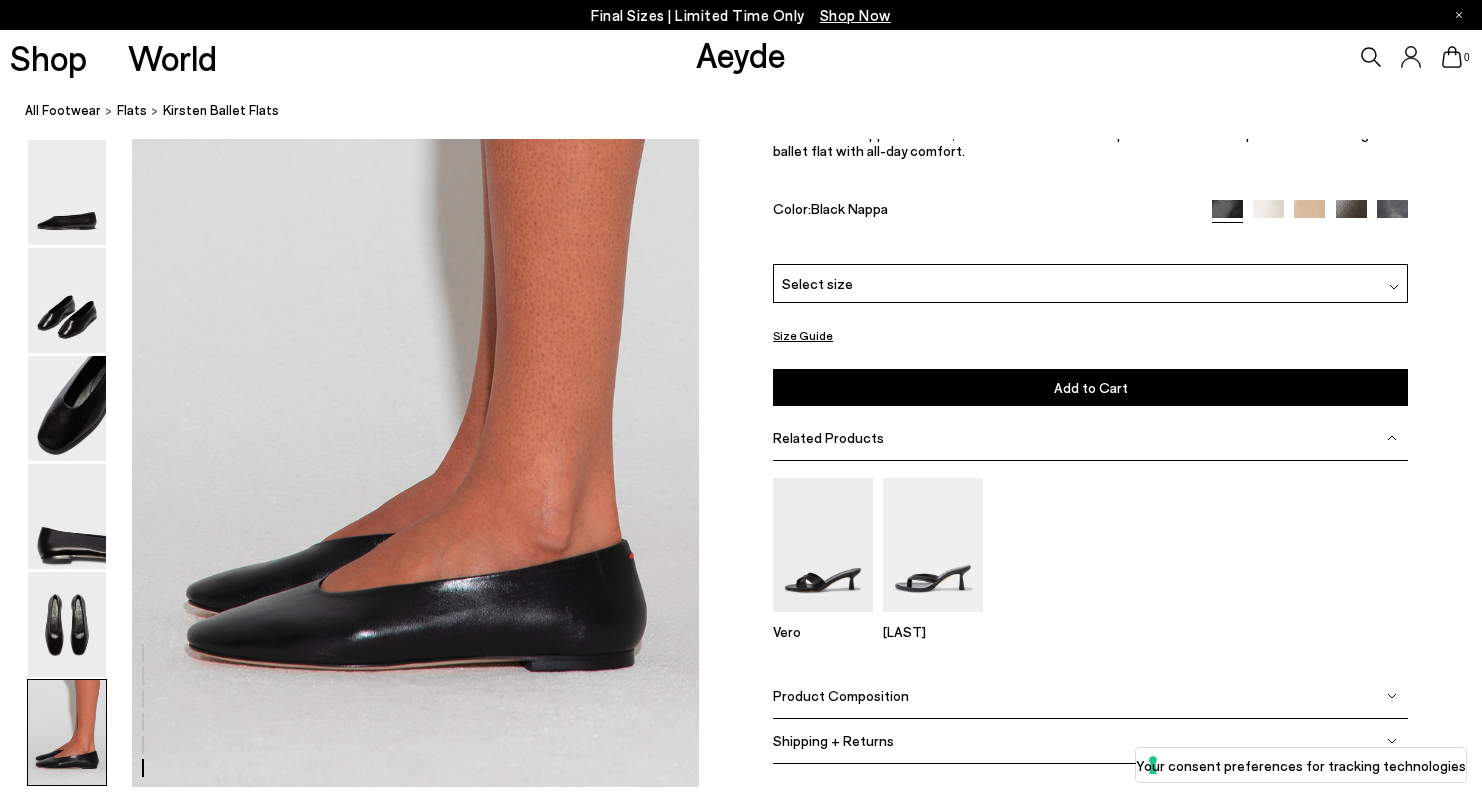 scroll, scrollTop: 3837, scrollLeft: 0, axis: vertical 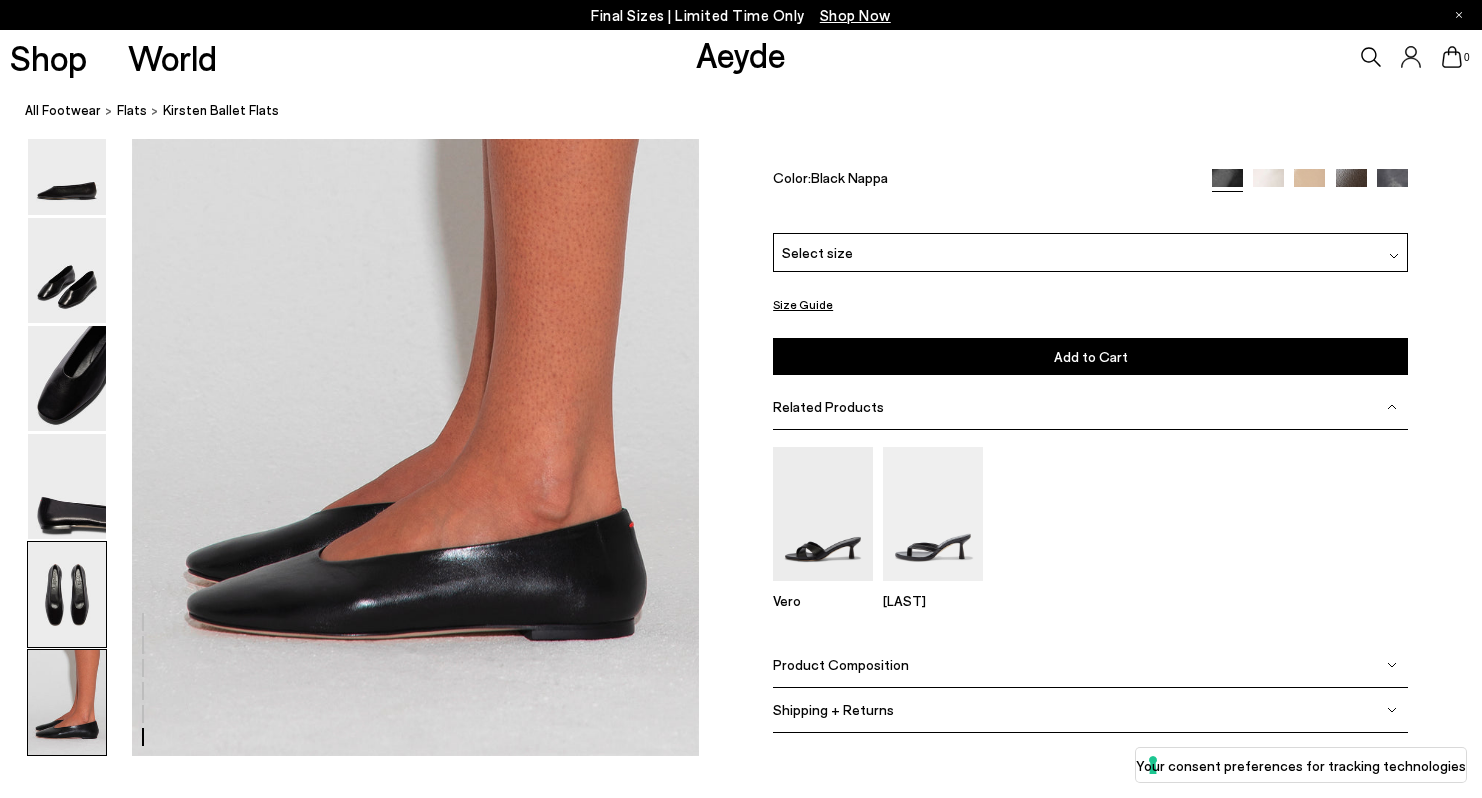 click at bounding box center [67, 595] 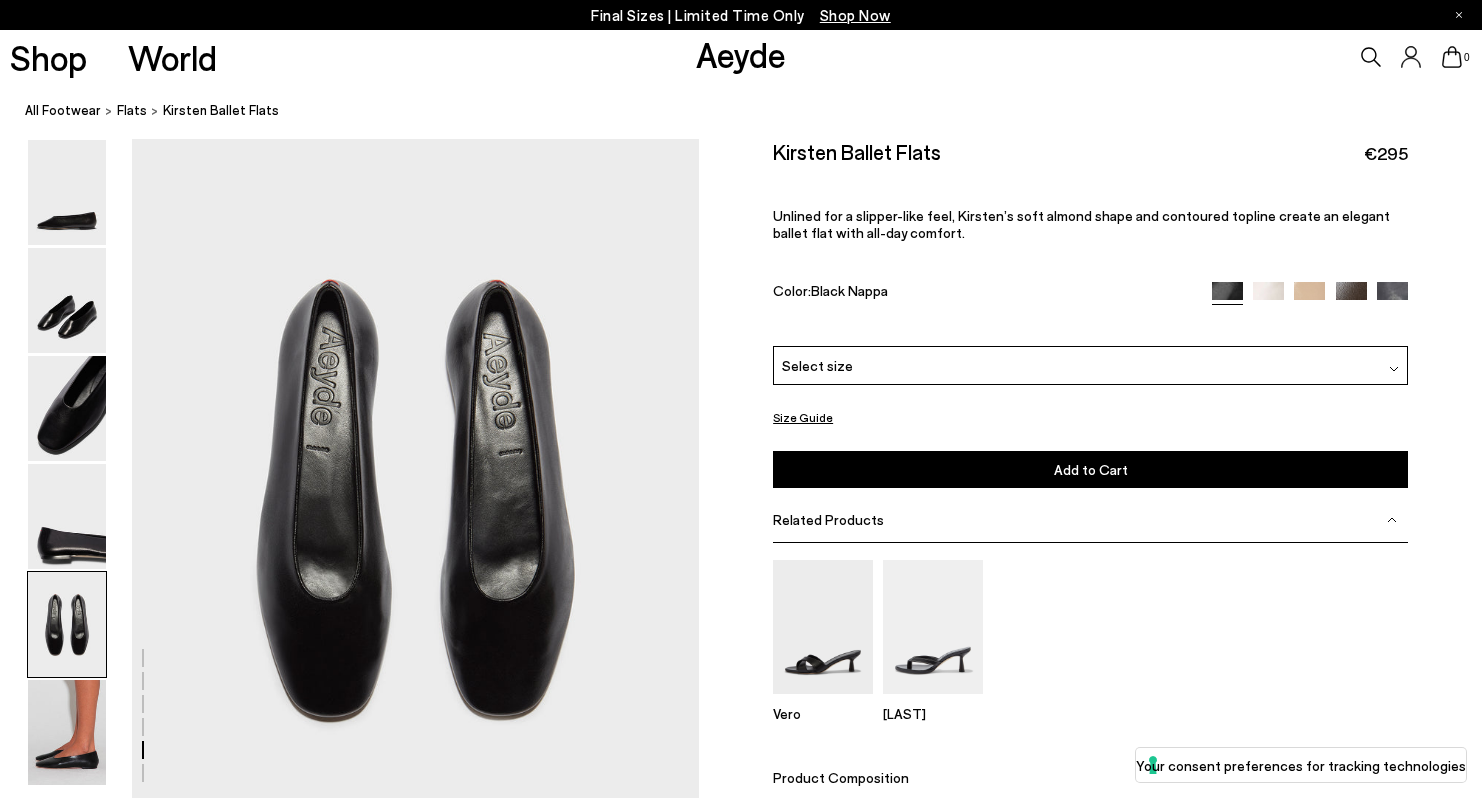 scroll, scrollTop: 2941, scrollLeft: 0, axis: vertical 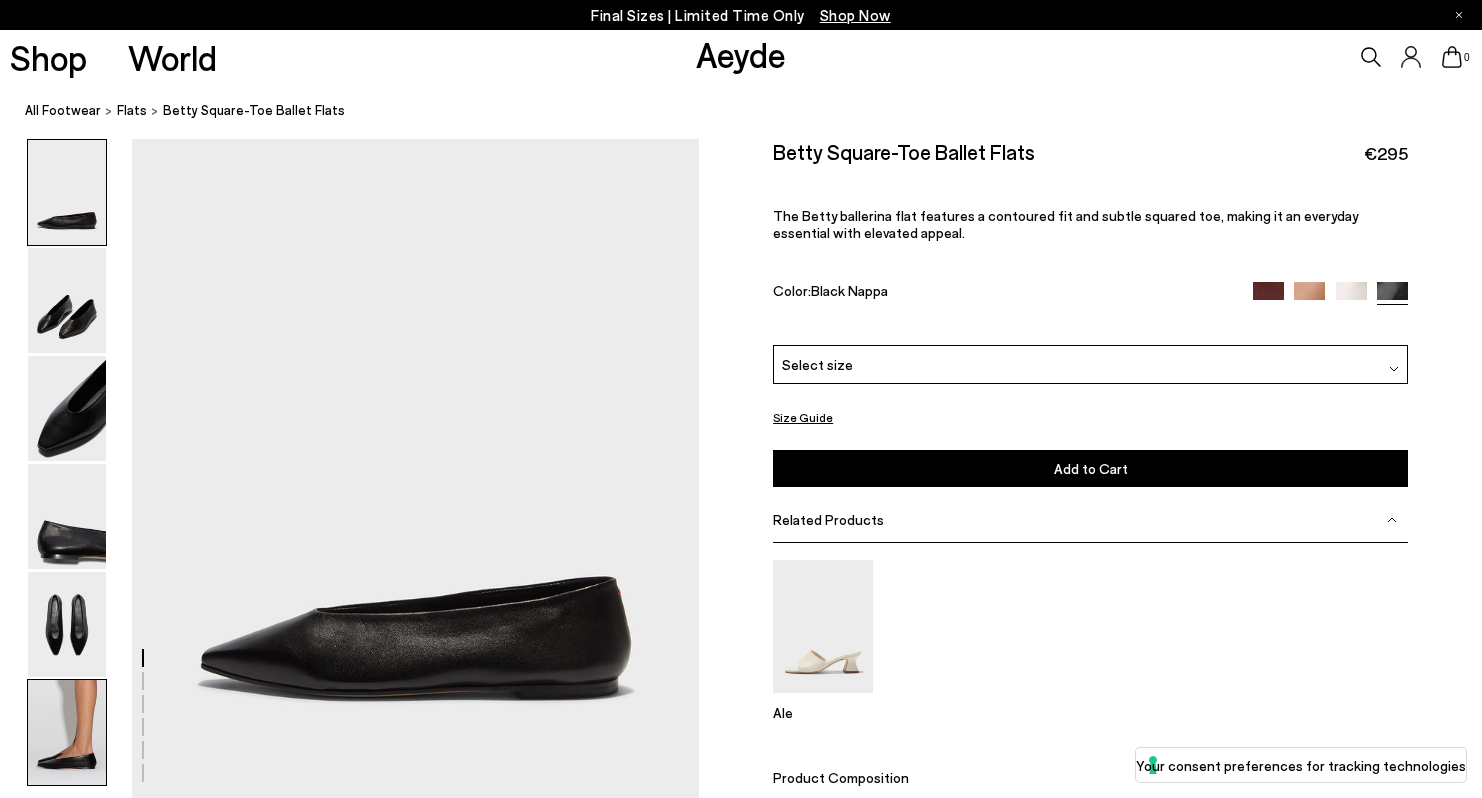 click at bounding box center [67, 732] 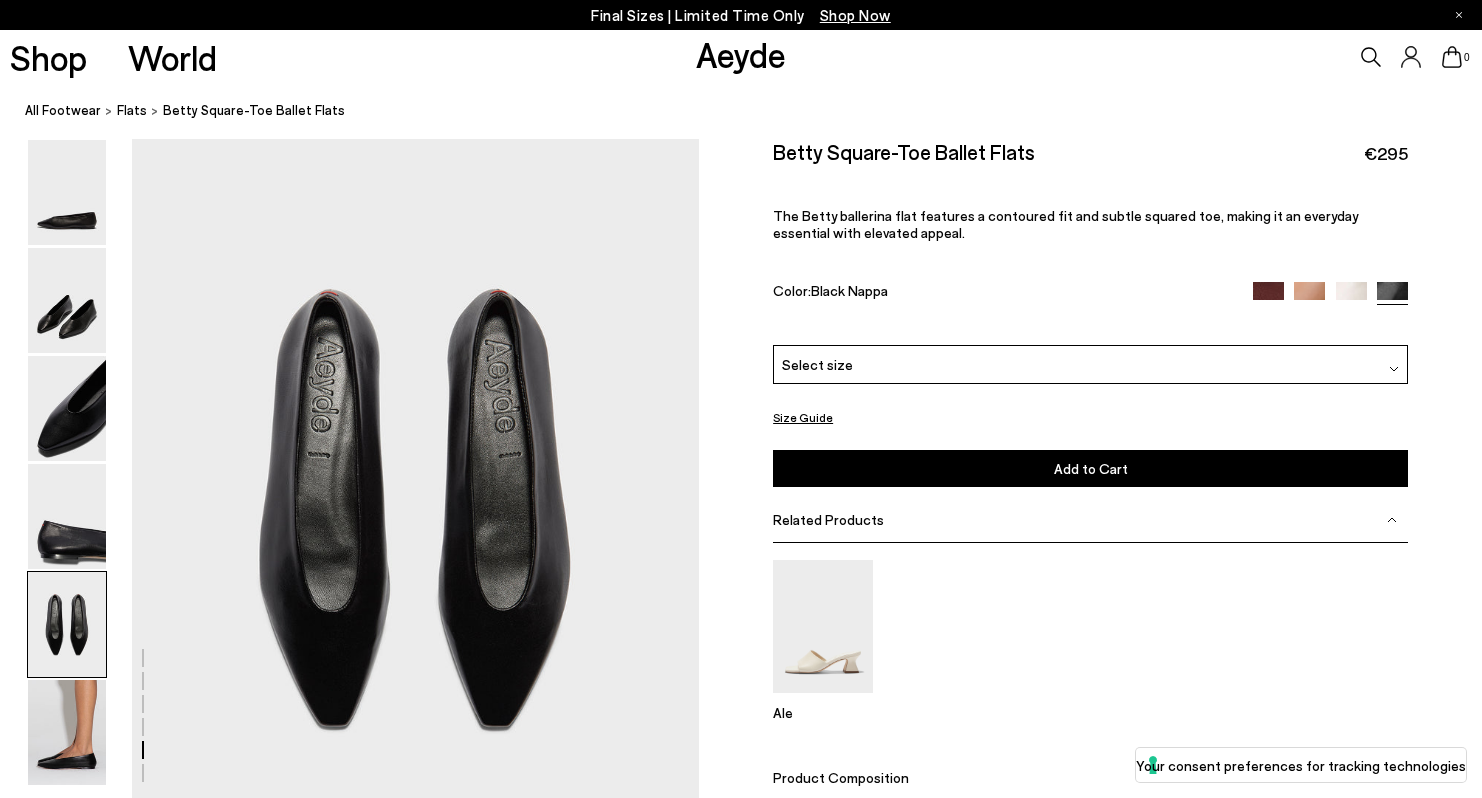 scroll, scrollTop: 3837, scrollLeft: 0, axis: vertical 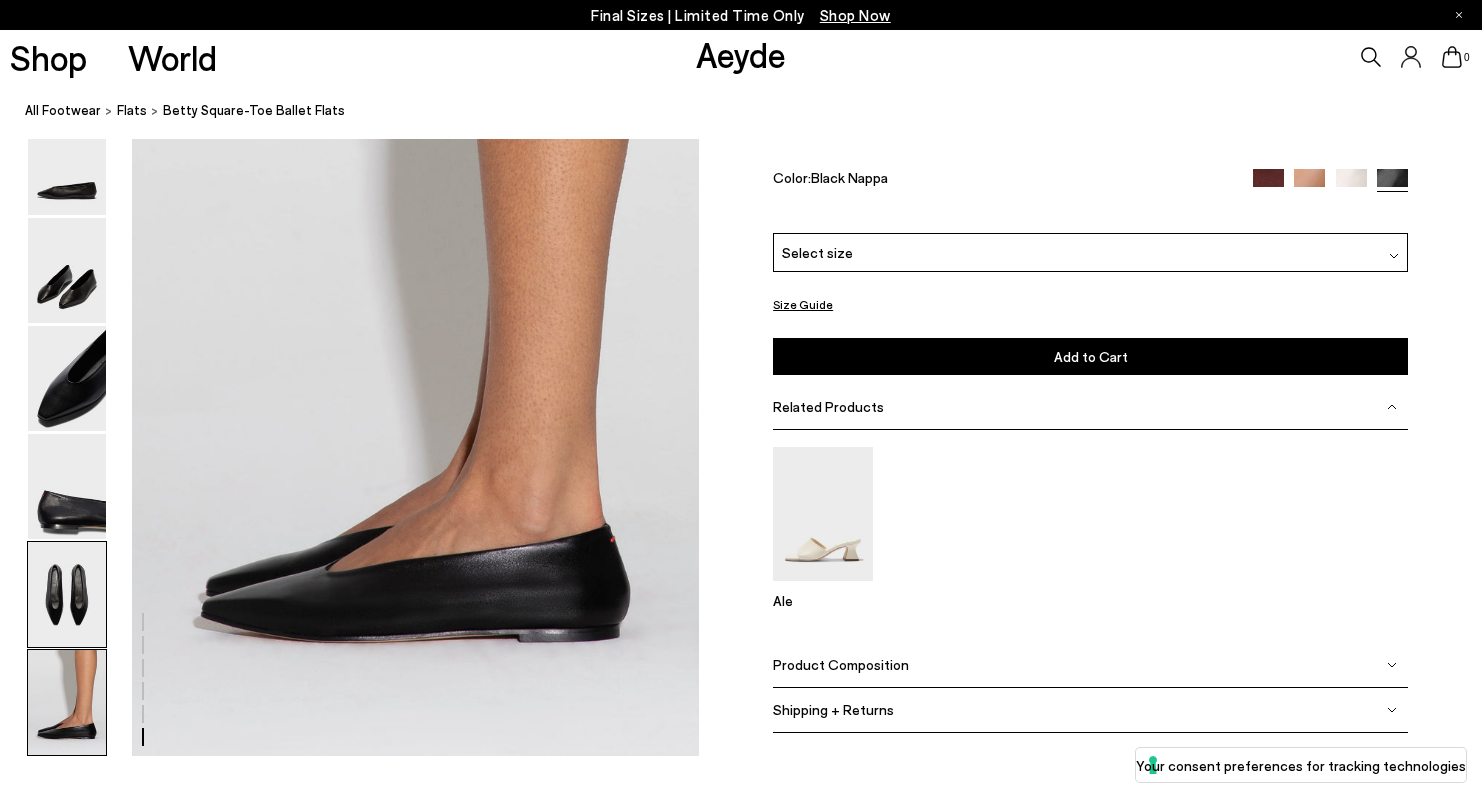 click at bounding box center [67, 595] 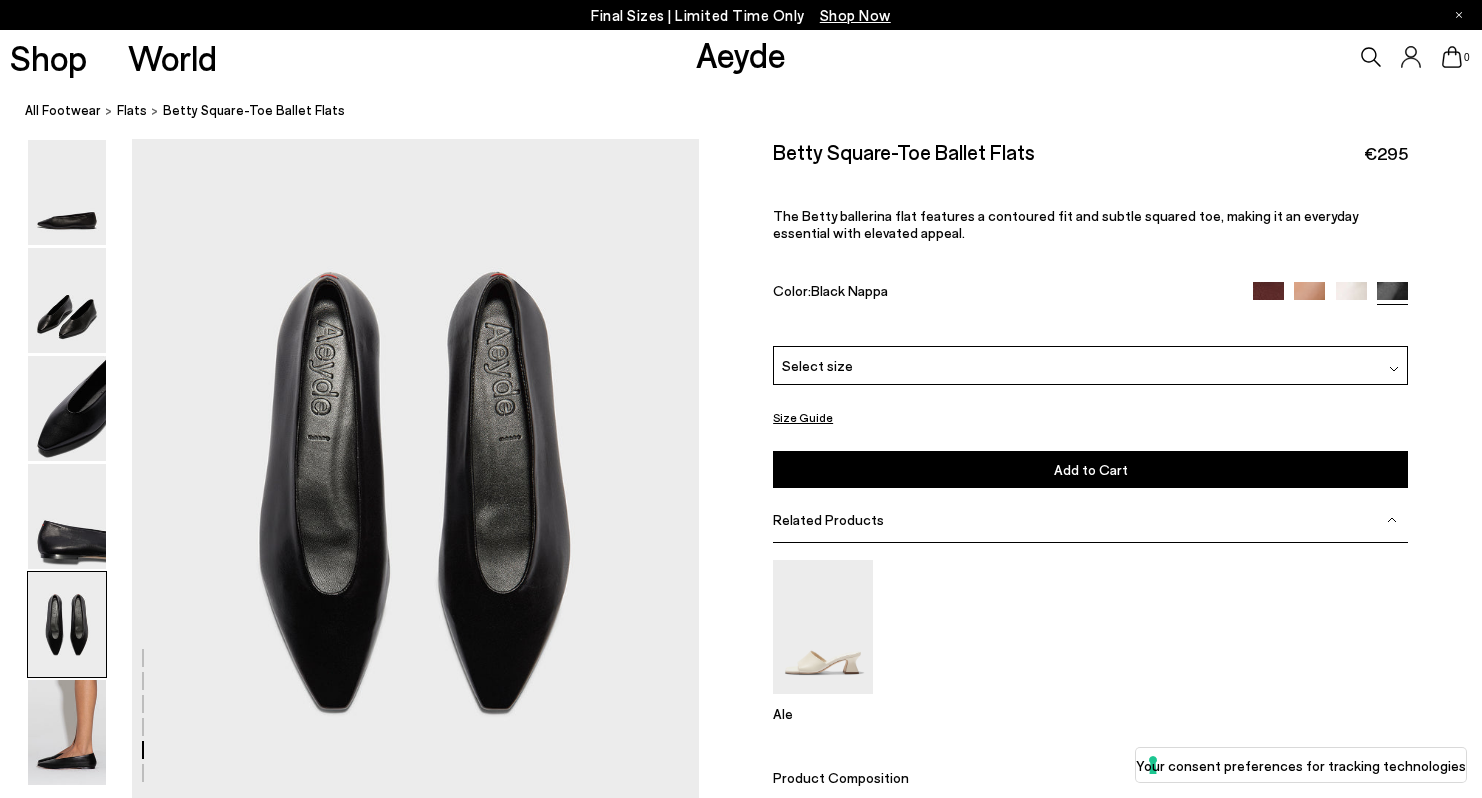 scroll, scrollTop: 2973, scrollLeft: 0, axis: vertical 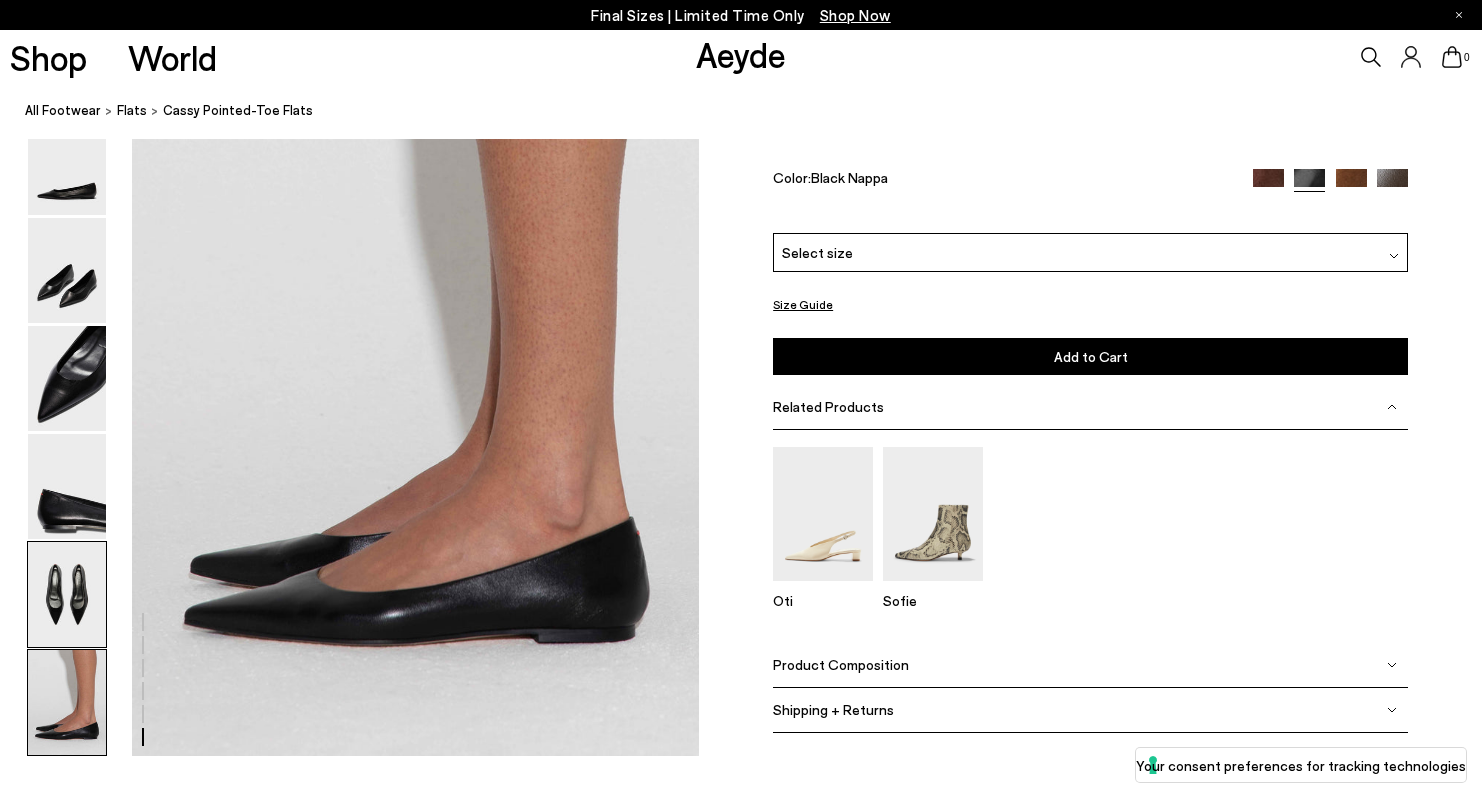 click at bounding box center (67, 595) 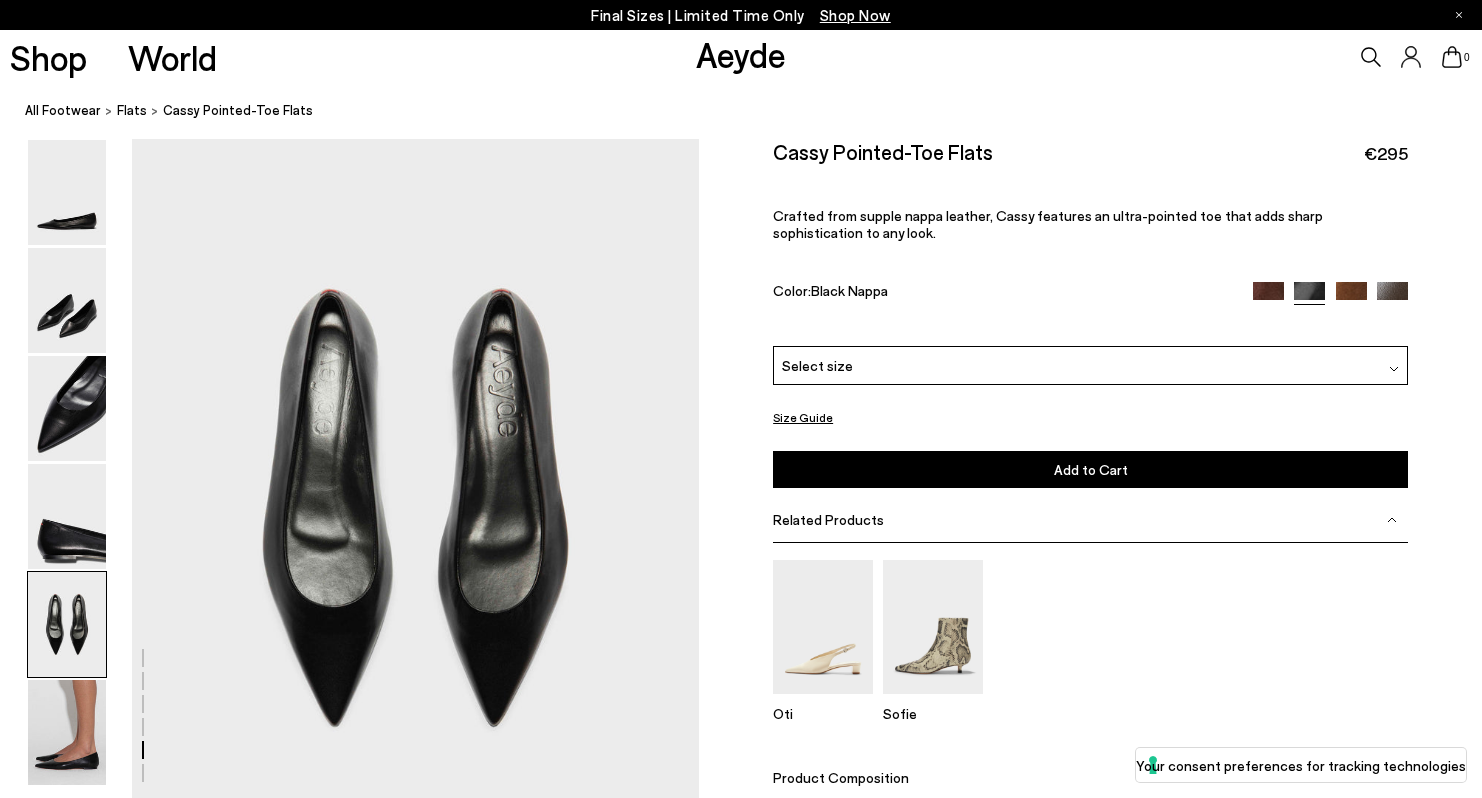scroll, scrollTop: 2941, scrollLeft: 0, axis: vertical 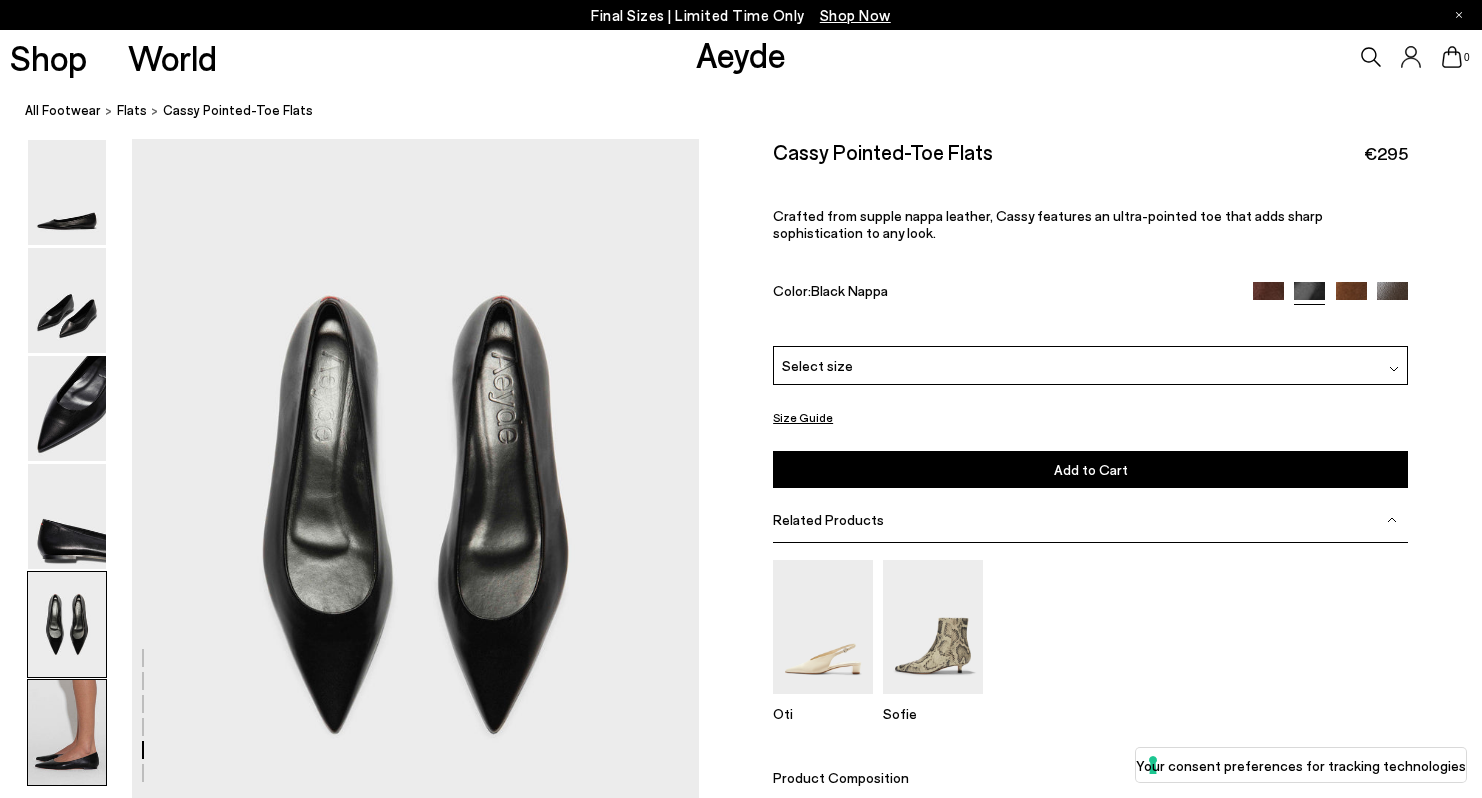 click at bounding box center [67, 732] 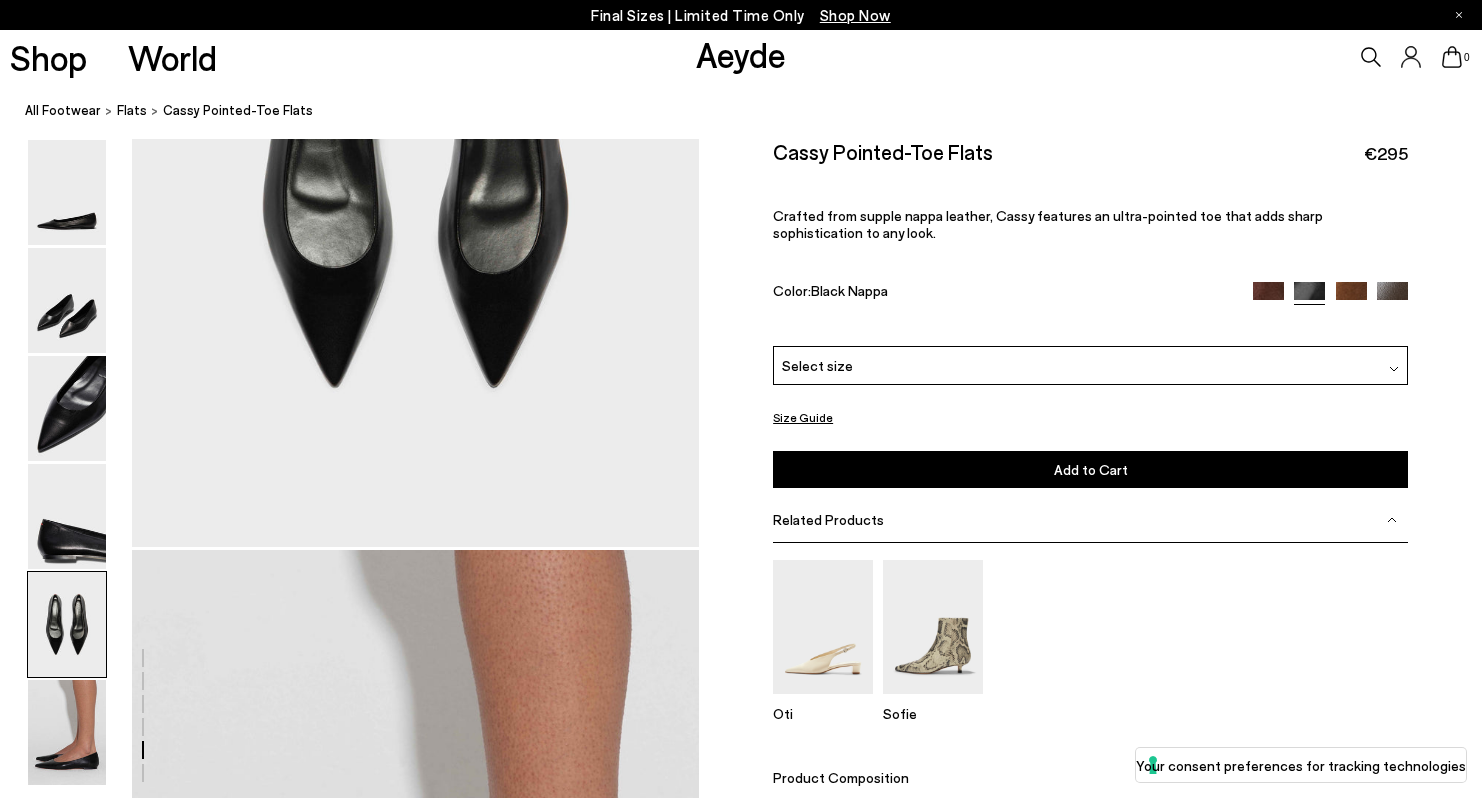 scroll, scrollTop: 3286, scrollLeft: 0, axis: vertical 